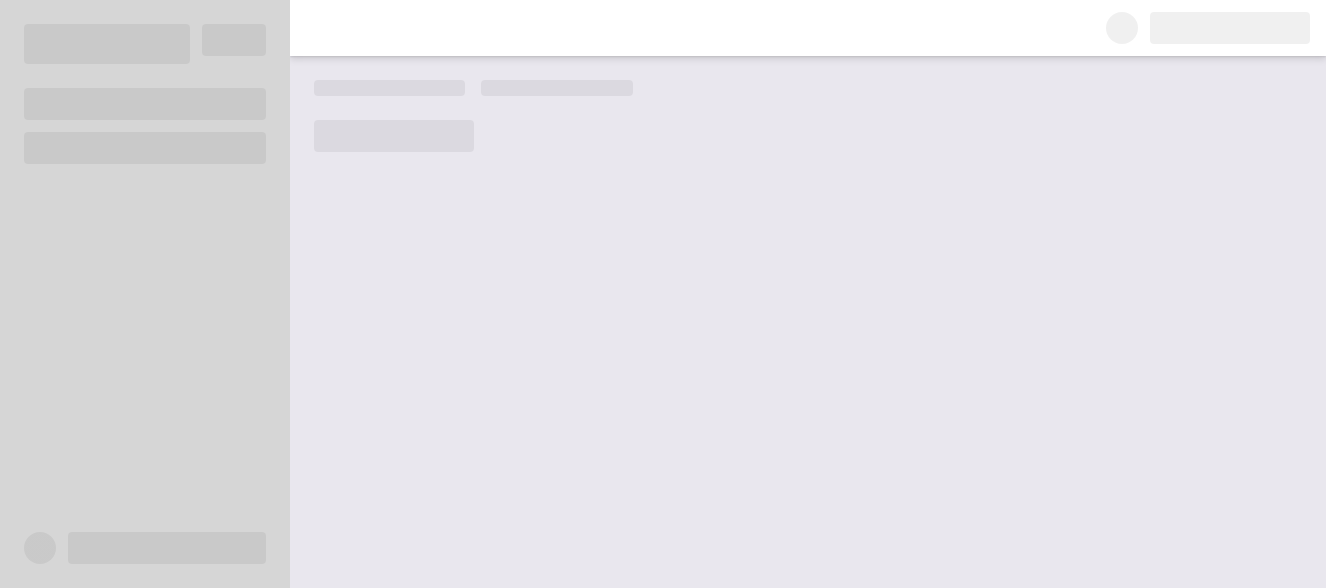 scroll, scrollTop: 0, scrollLeft: 0, axis: both 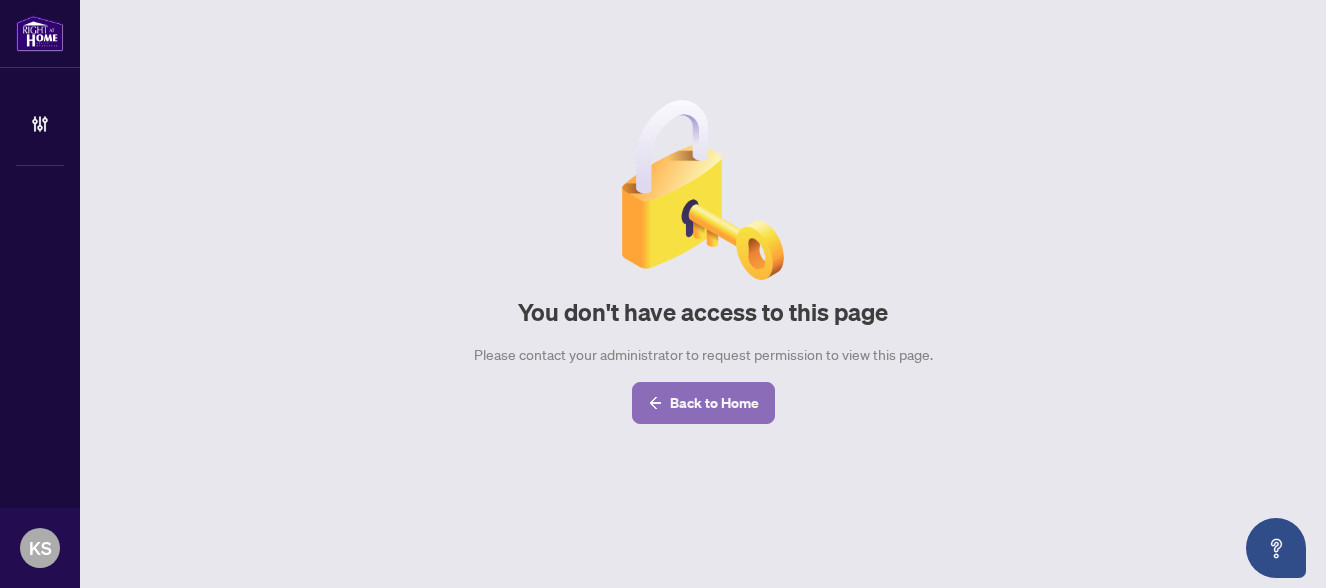 click on "Back to Home" at bounding box center [714, 403] 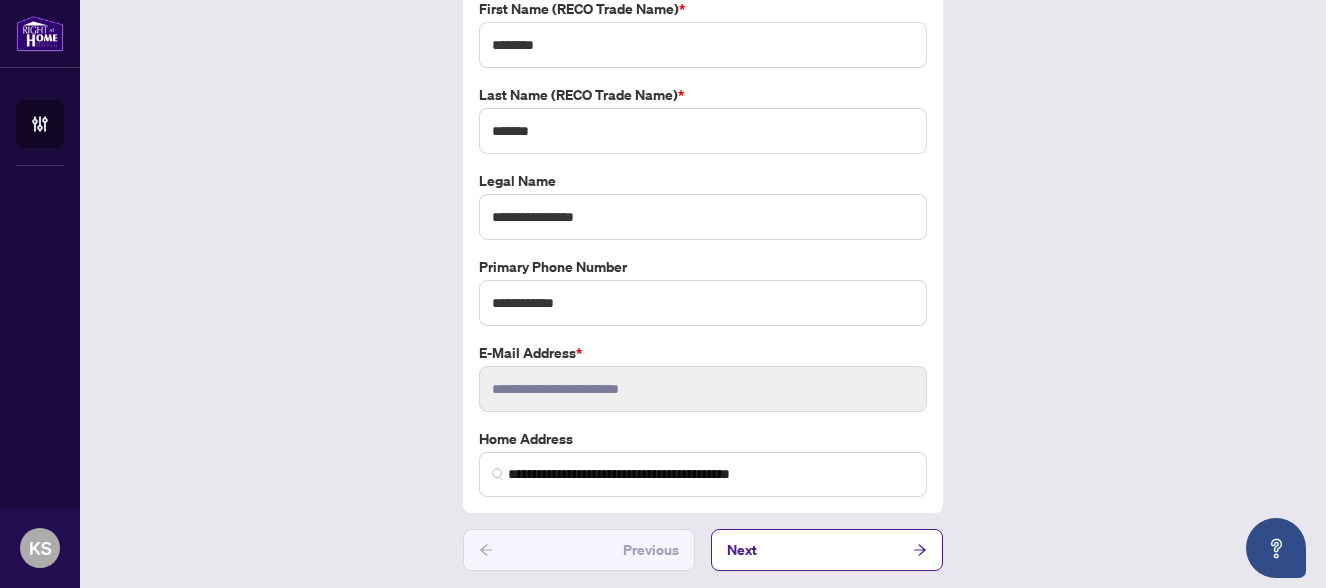 scroll, scrollTop: 151, scrollLeft: 0, axis: vertical 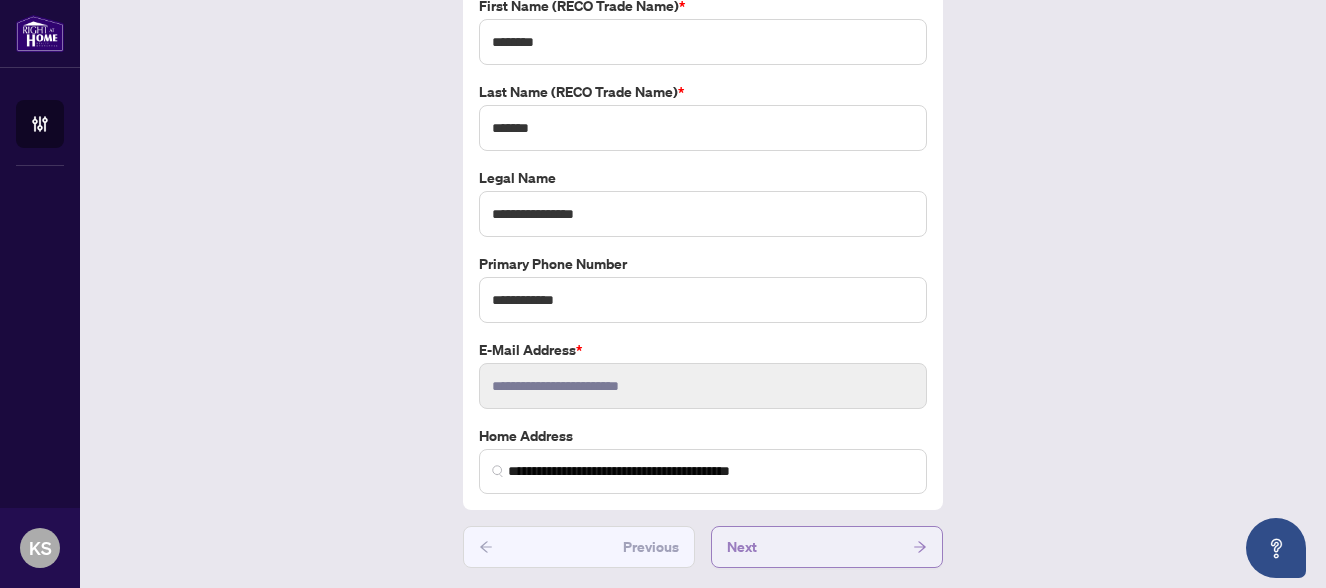 click on "Next" at bounding box center (742, 547) 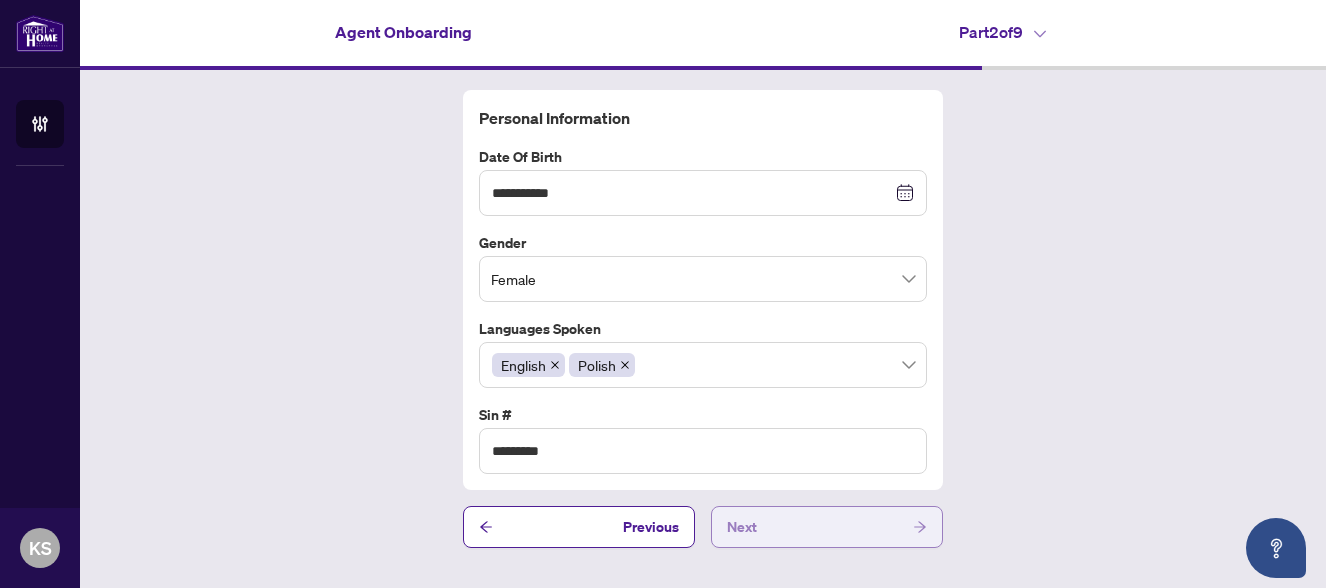 scroll, scrollTop: 0, scrollLeft: 0, axis: both 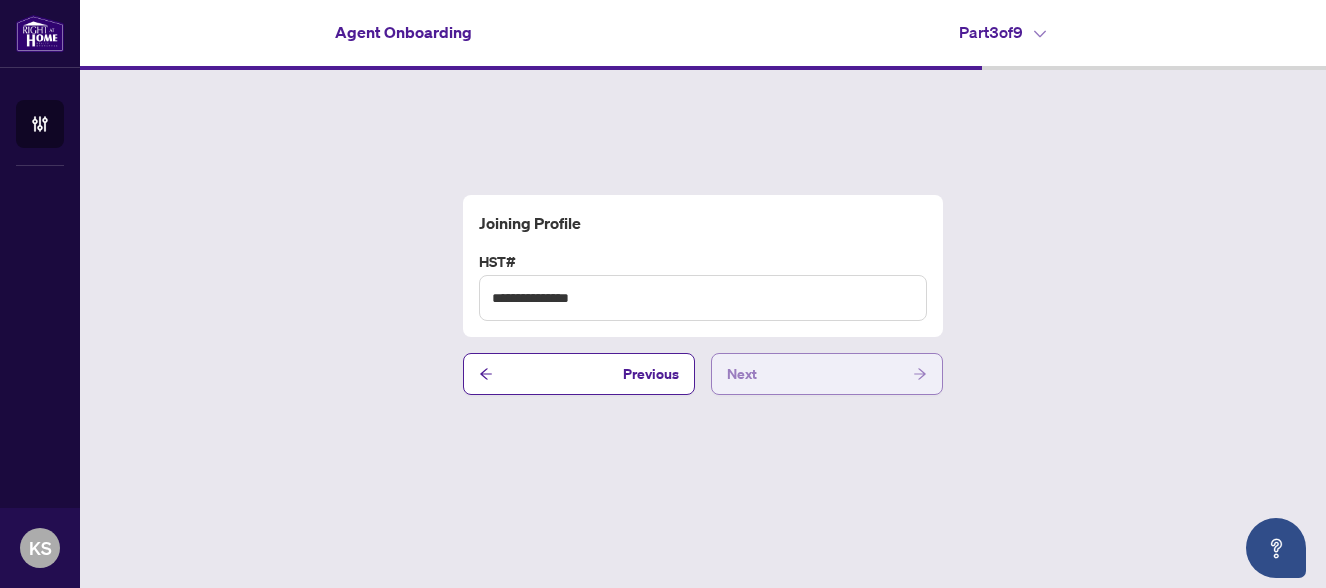 click on "Next" at bounding box center [742, 374] 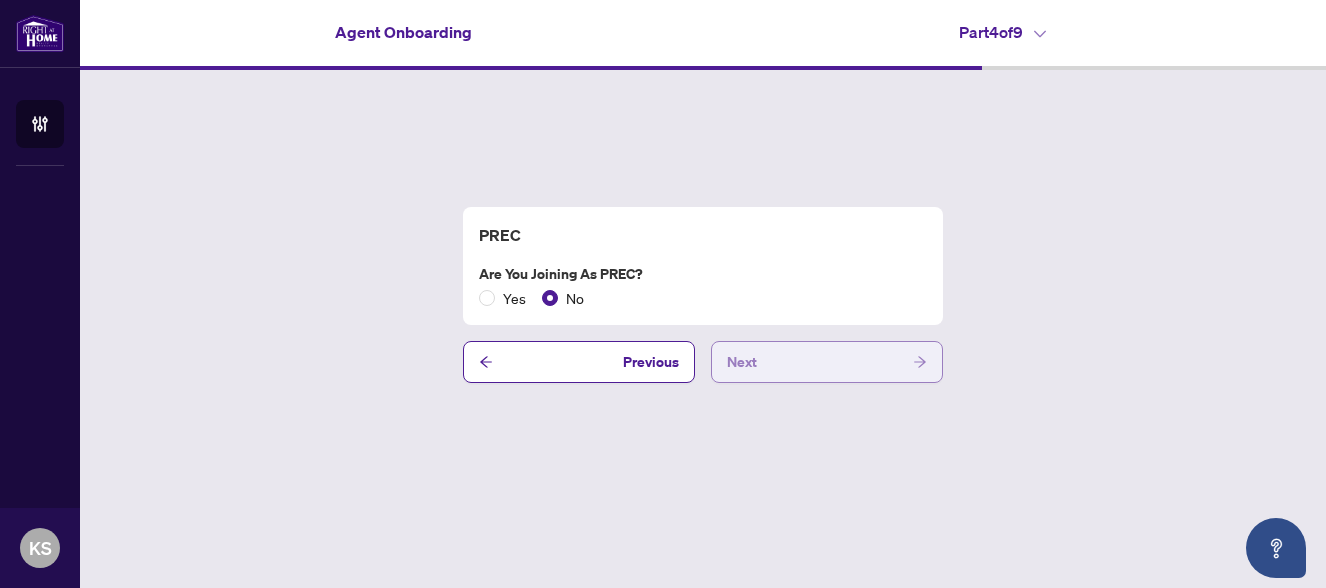 click on "Next" at bounding box center (742, 362) 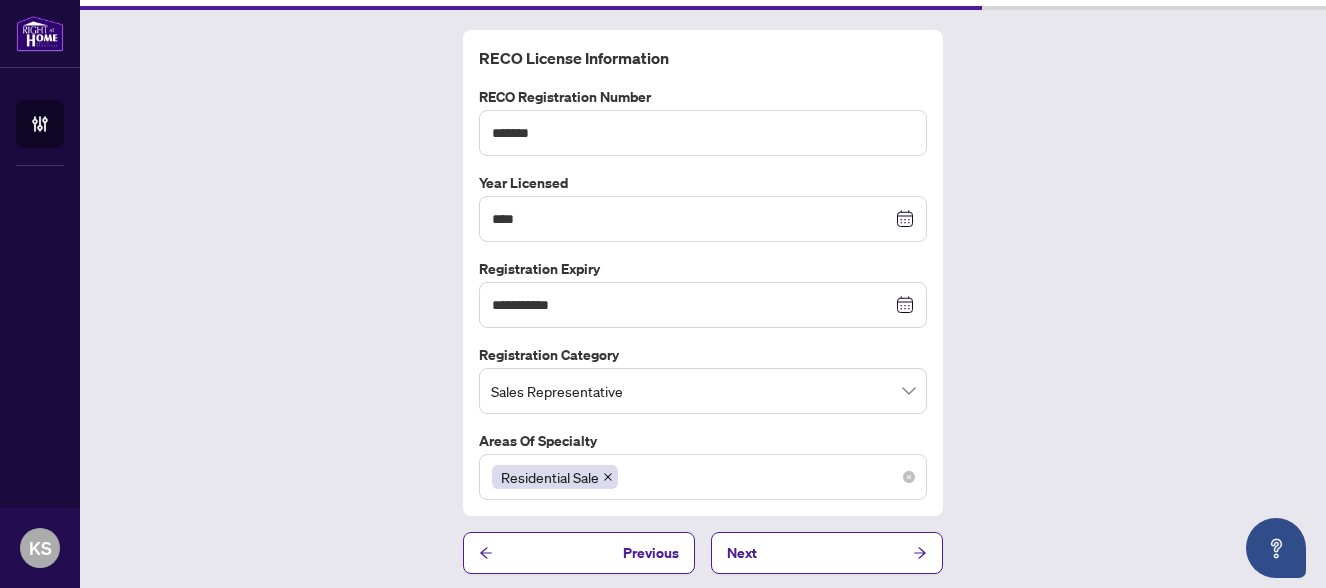 scroll, scrollTop: 66, scrollLeft: 0, axis: vertical 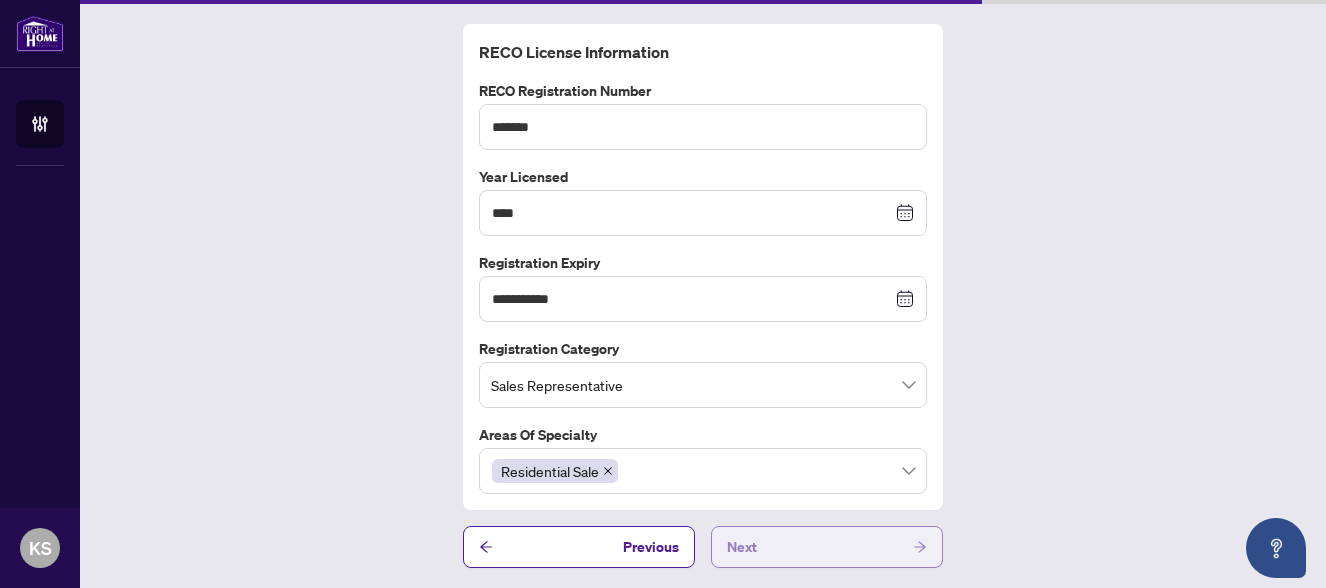 click on "Next" at bounding box center (742, 547) 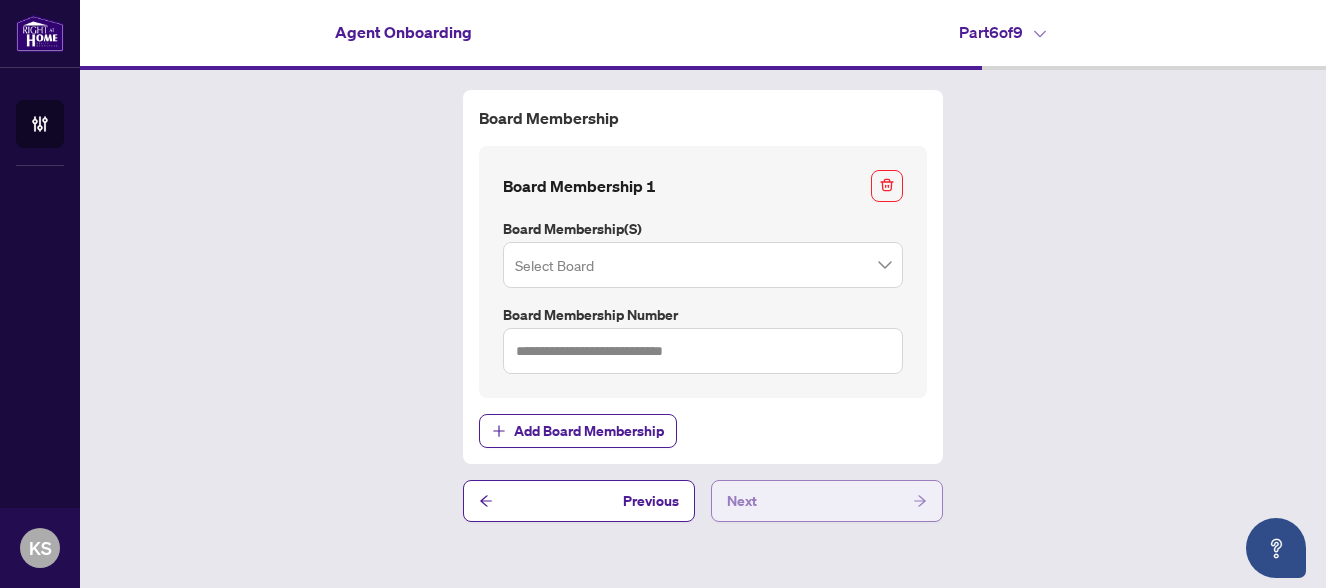 scroll, scrollTop: 0, scrollLeft: 0, axis: both 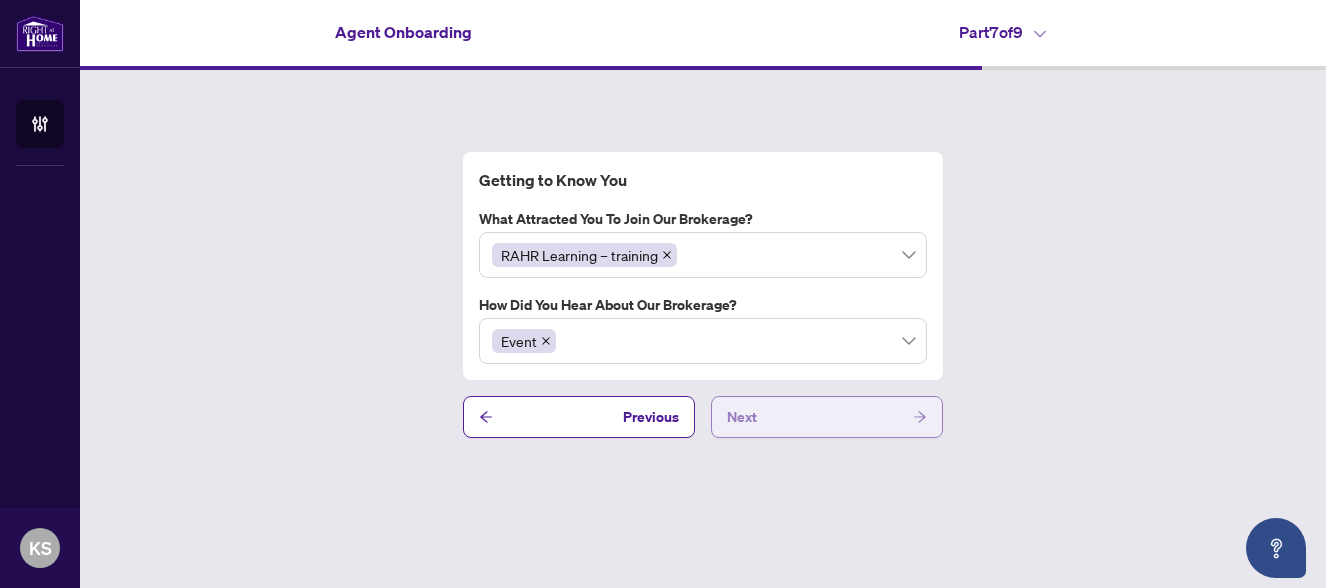 click on "Next" at bounding box center [742, 417] 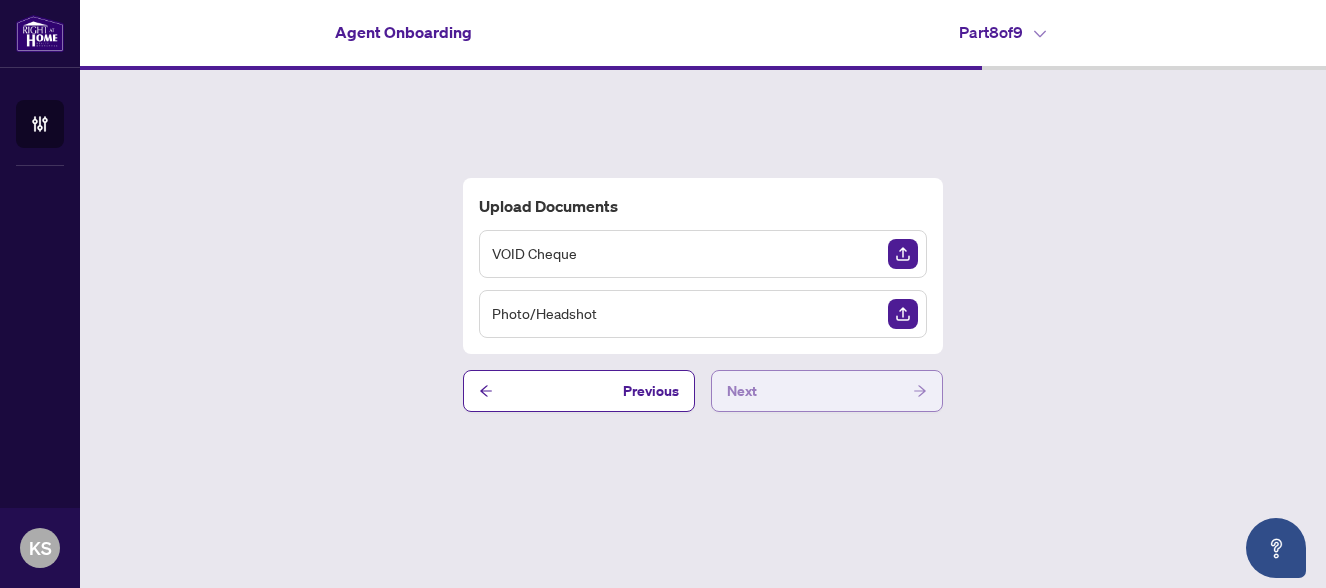 click on "Next" at bounding box center (742, 391) 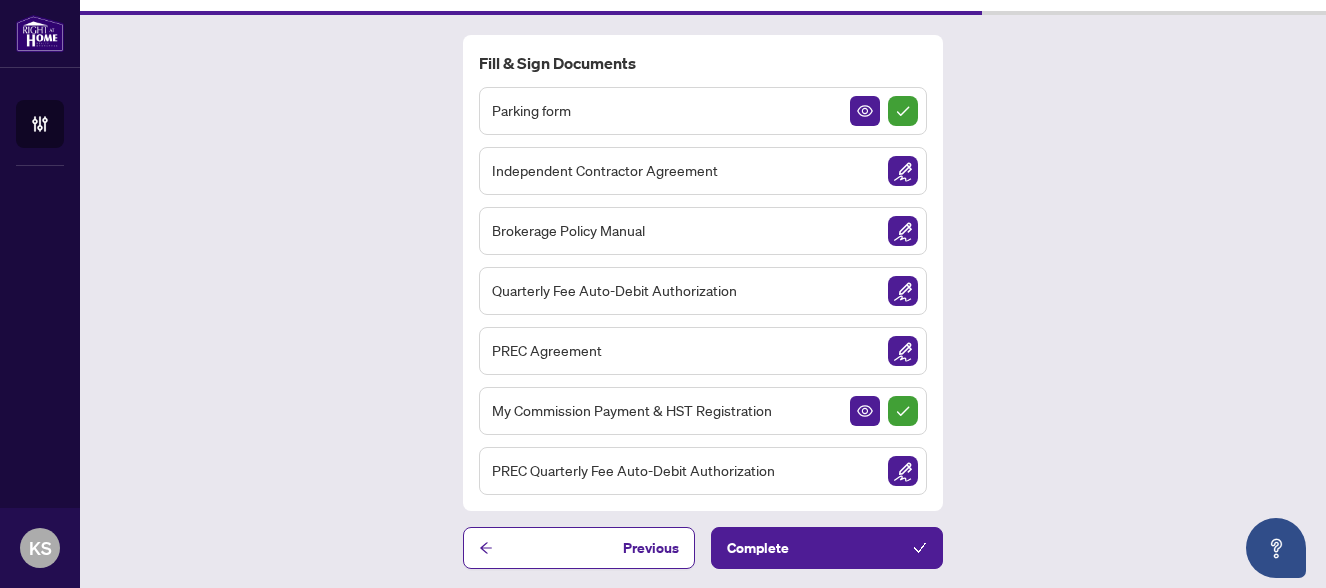scroll, scrollTop: 56, scrollLeft: 0, axis: vertical 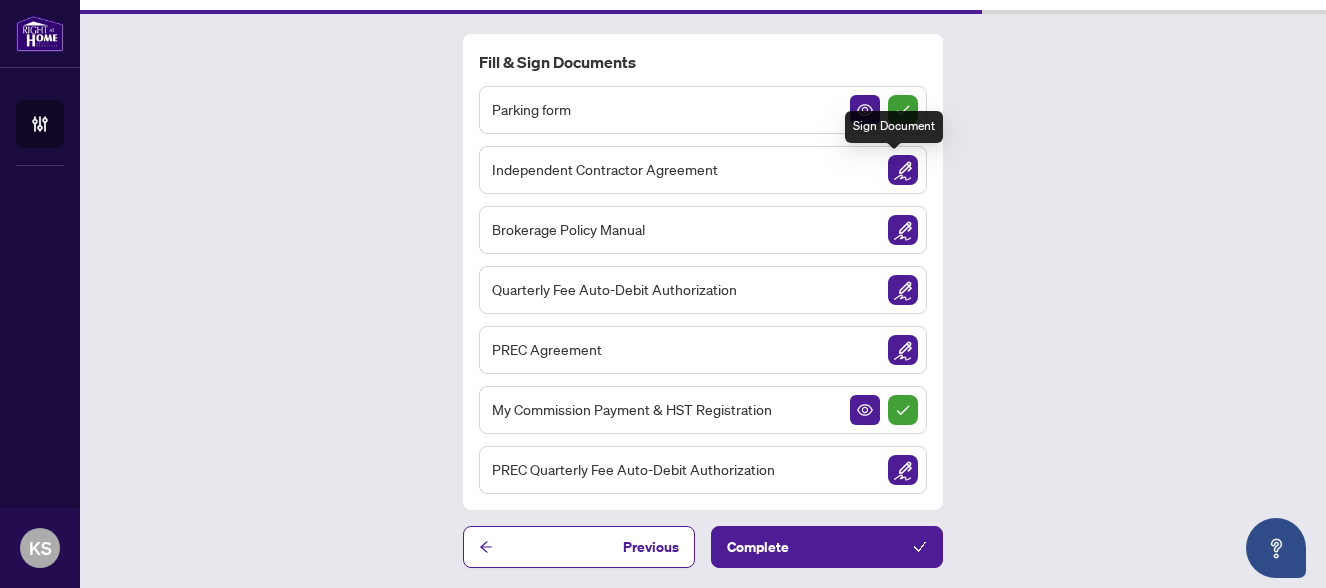 click at bounding box center [903, 170] 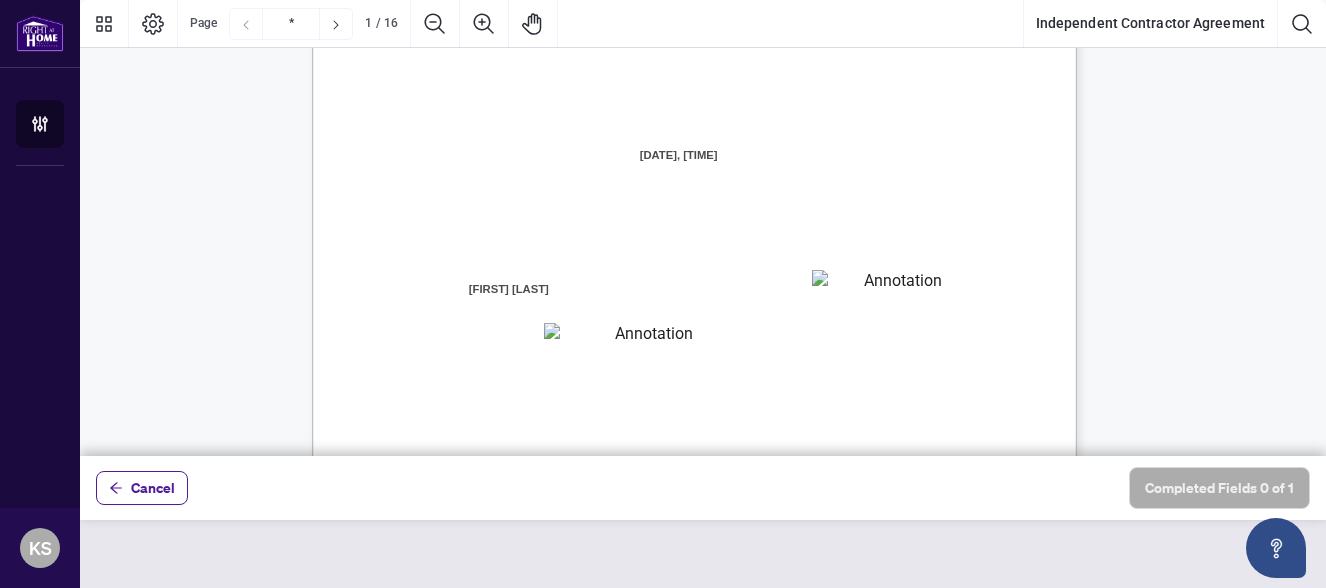 scroll, scrollTop: 327, scrollLeft: 0, axis: vertical 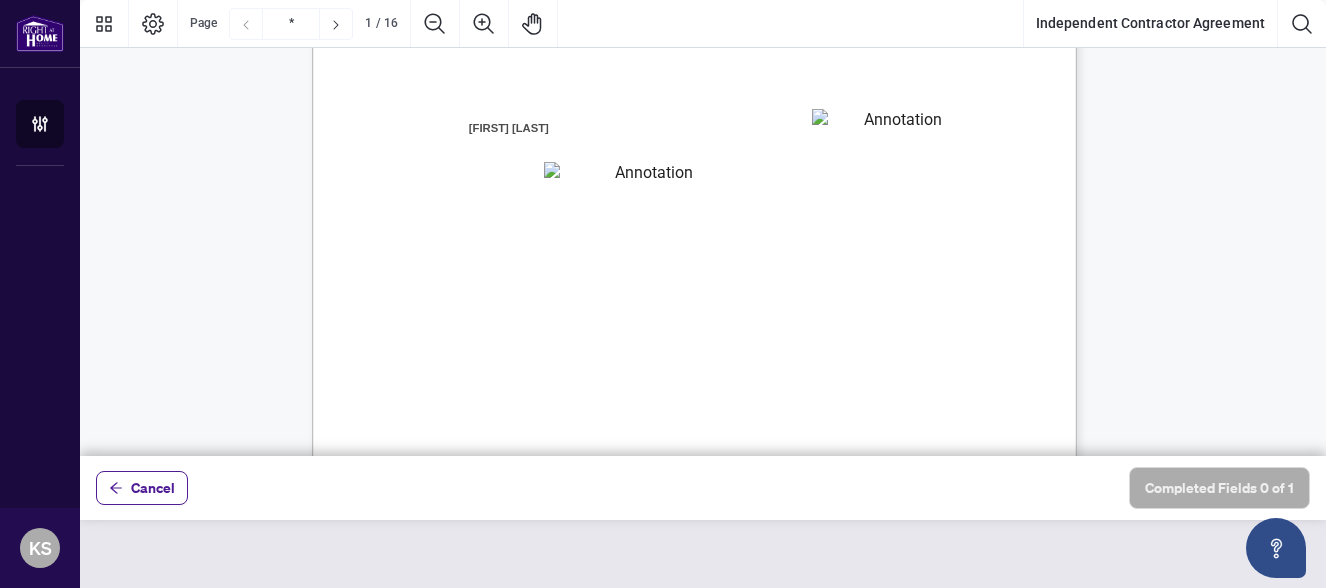 click at bounding box center [895, 124] 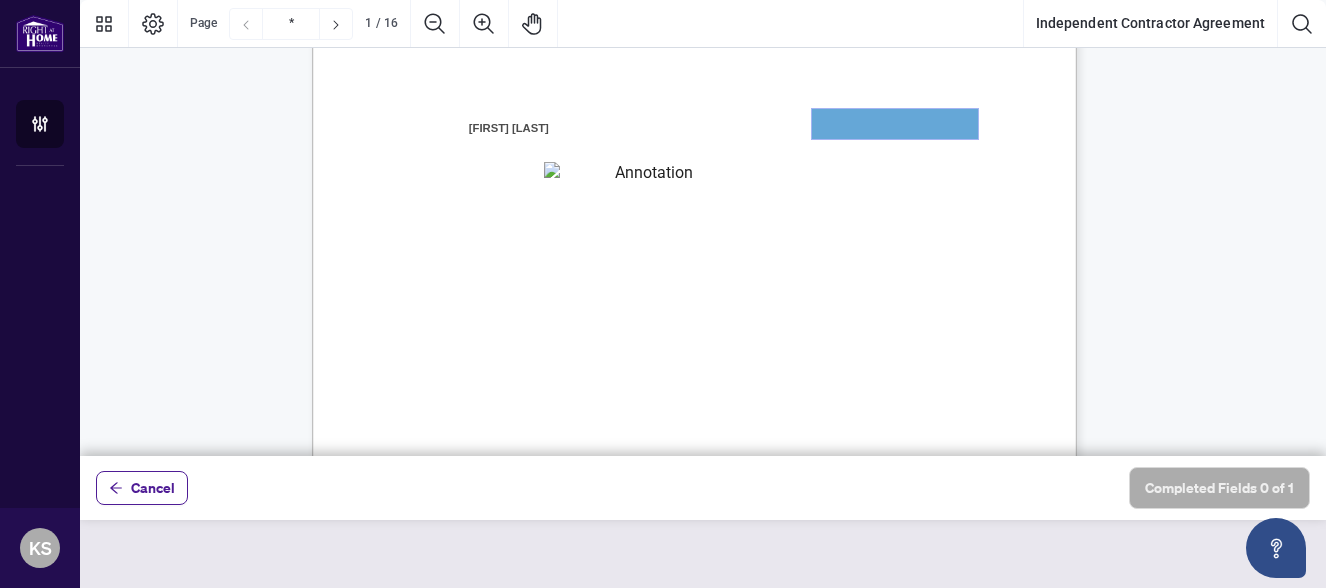 click at bounding box center [895, 124] 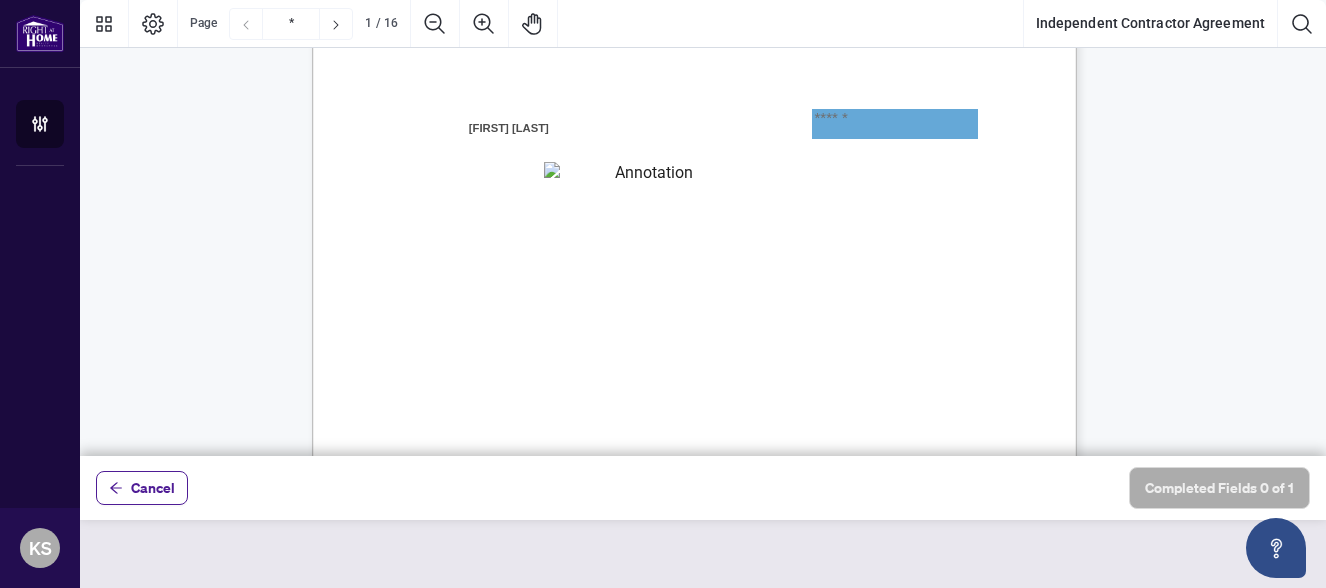 type on "******" 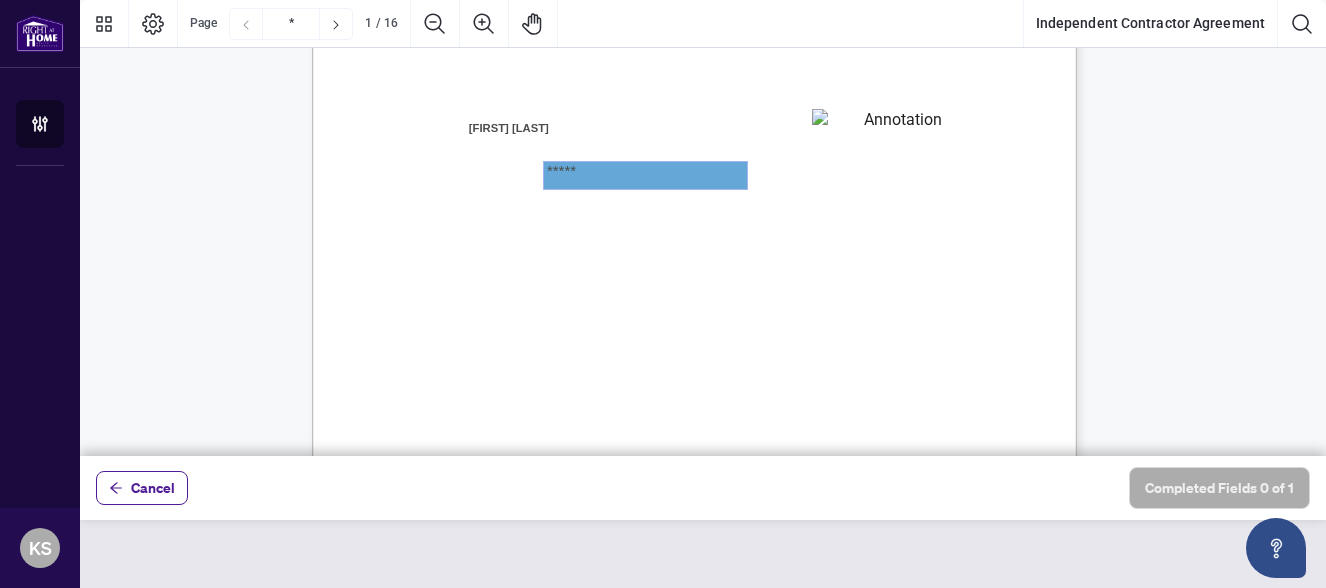 type on "******" 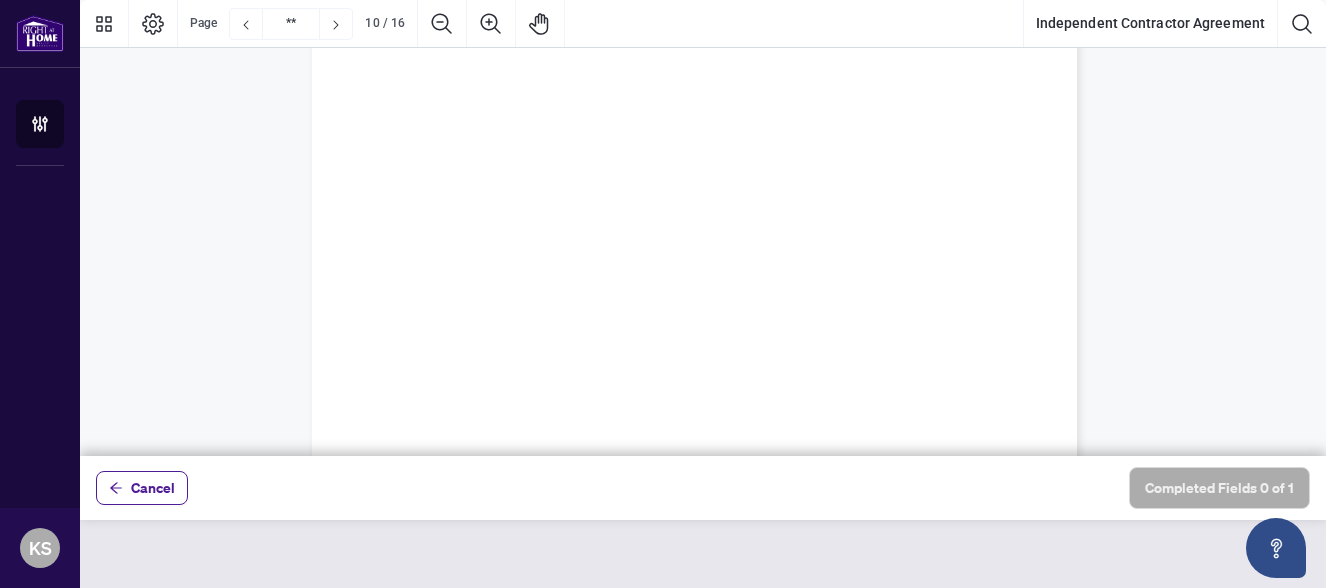scroll, scrollTop: 9380, scrollLeft: 0, axis: vertical 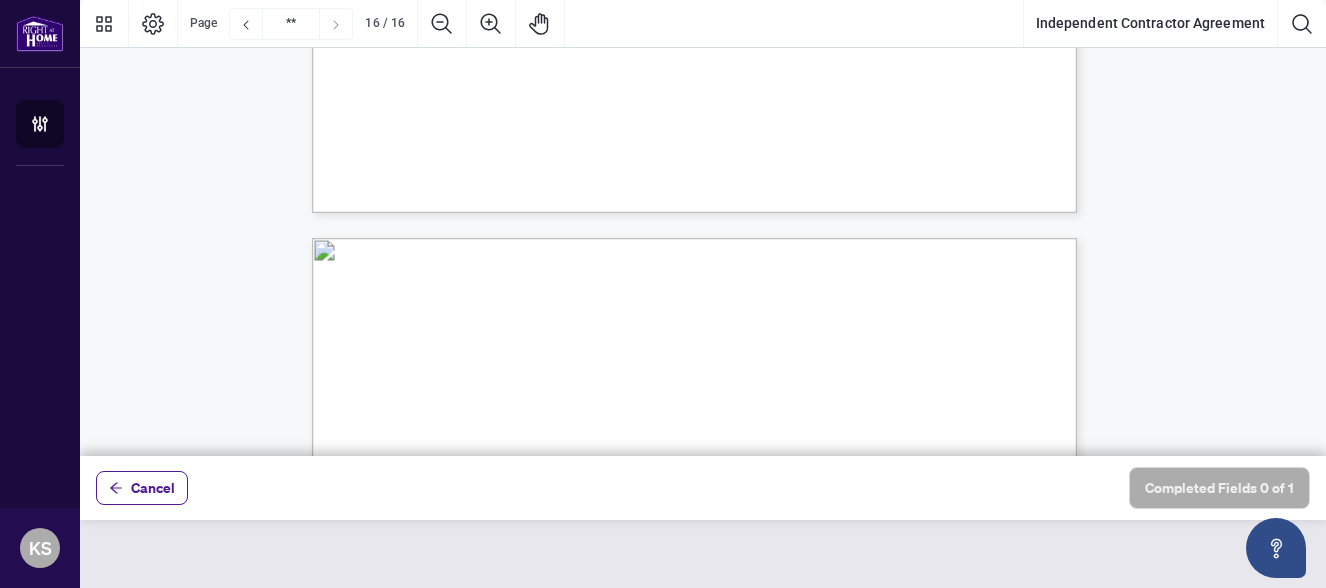 type on "**" 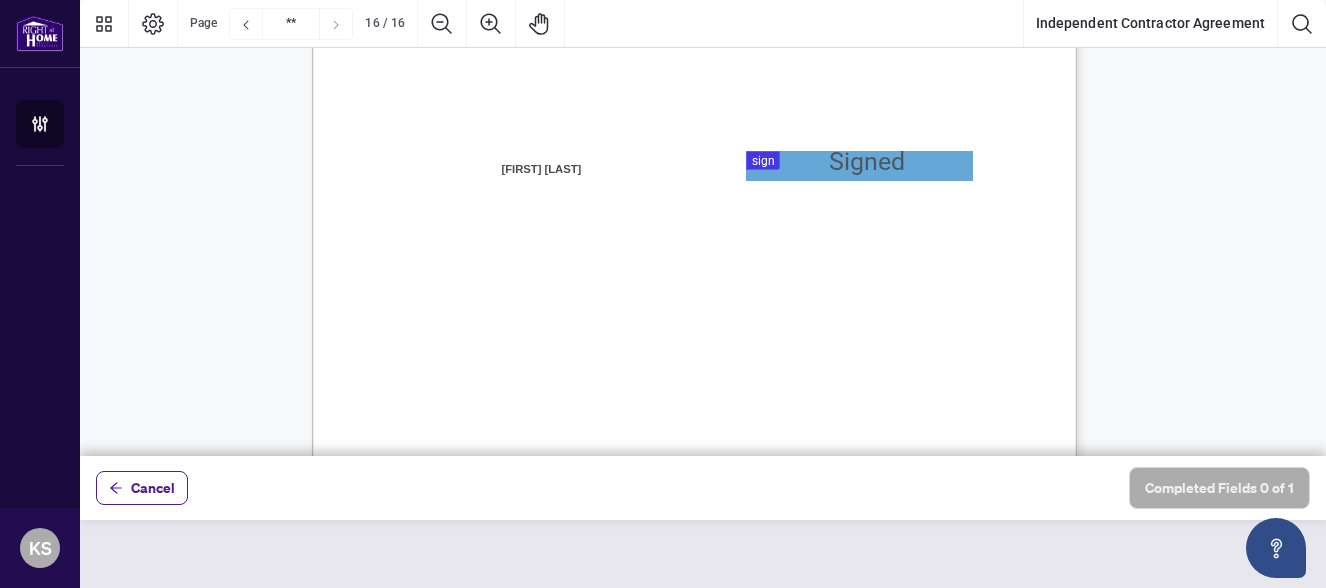scroll, scrollTop: 15354, scrollLeft: 0, axis: vertical 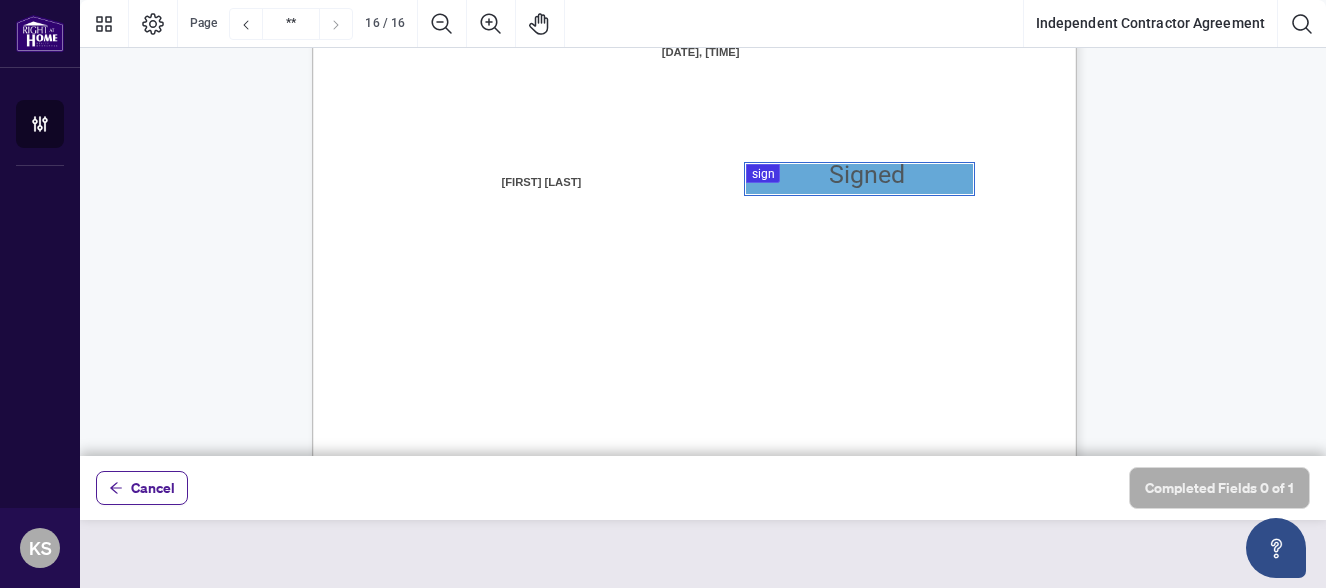 click at bounding box center [703, 228] 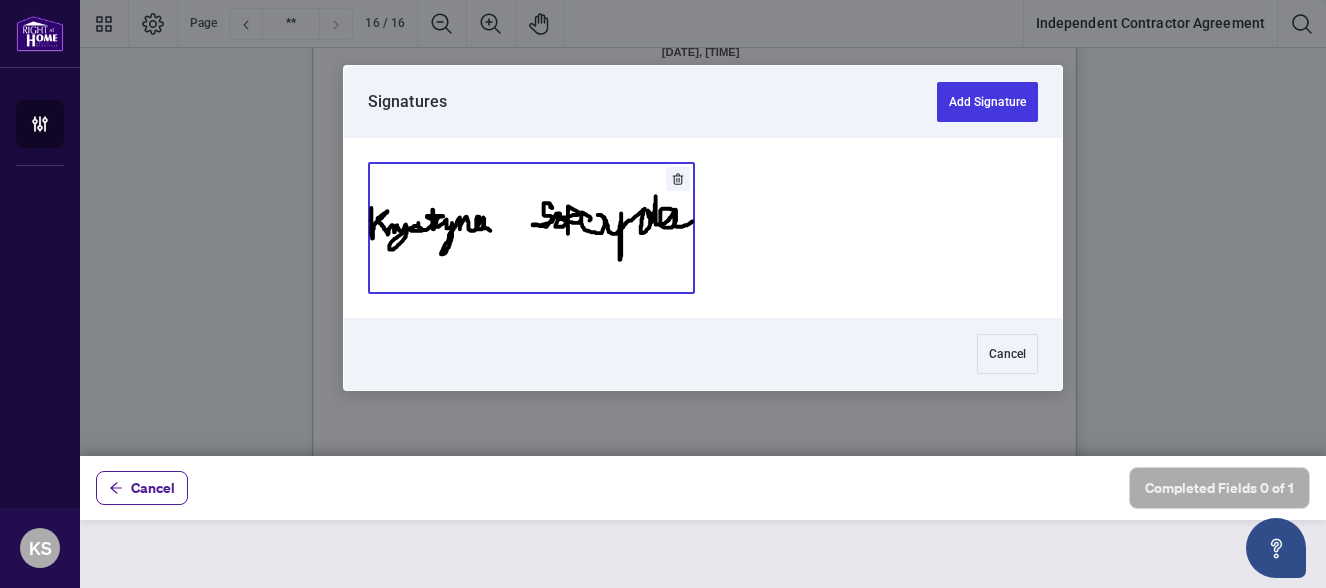 click at bounding box center (531, 228) 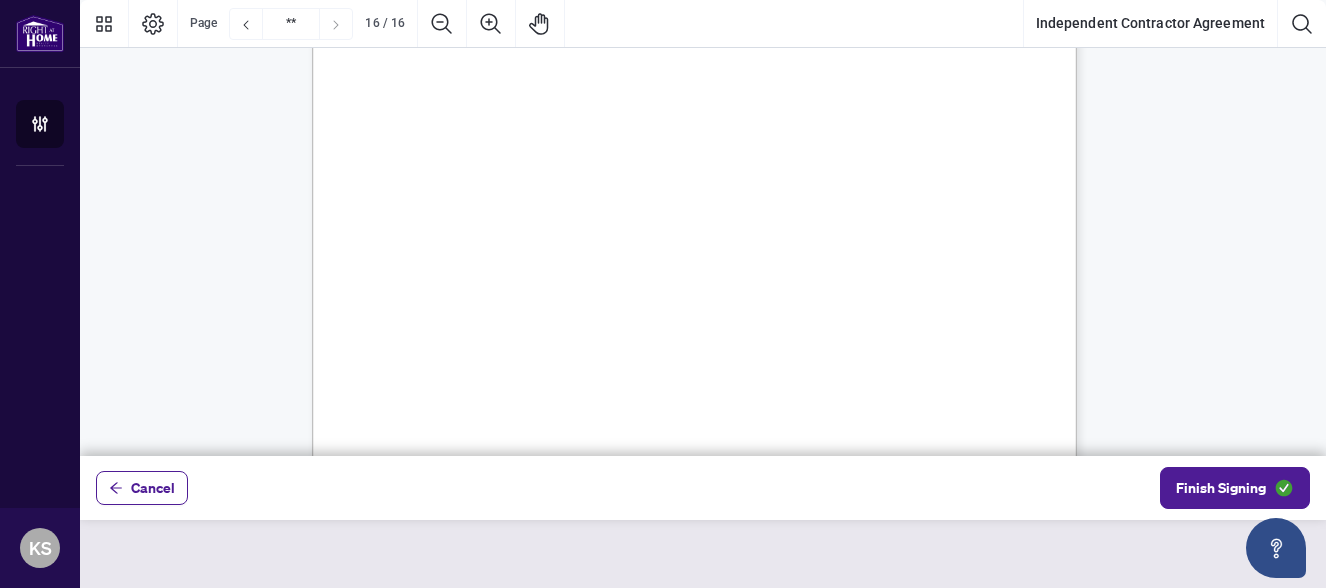 scroll, scrollTop: 15700, scrollLeft: 0, axis: vertical 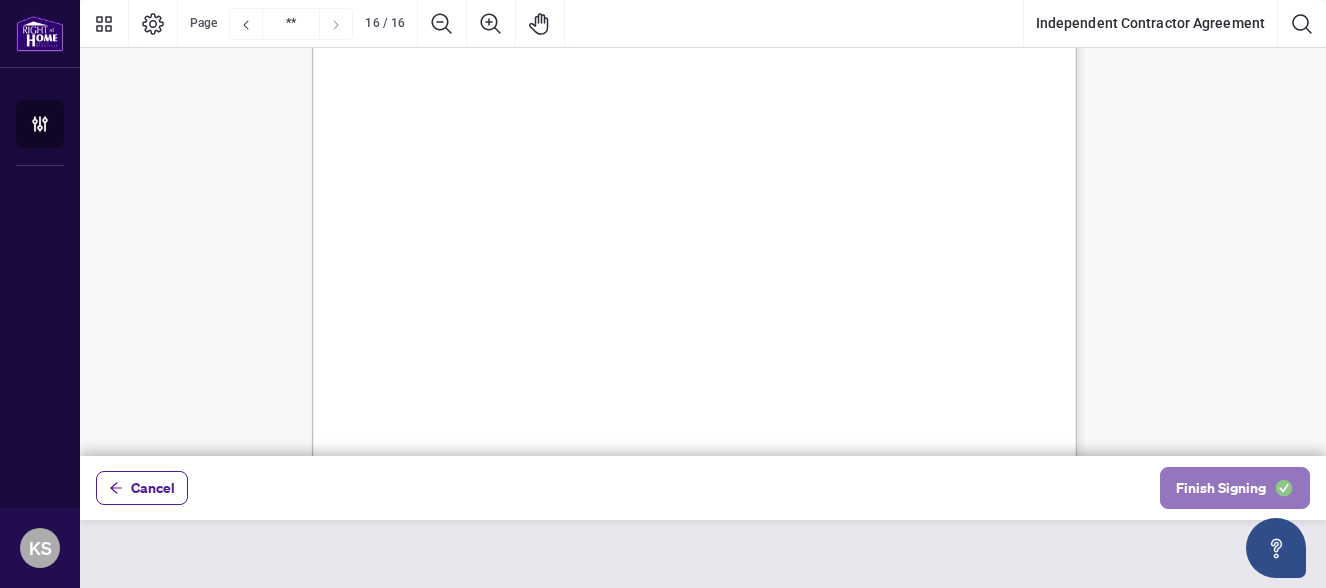 click on "Finish Signing" at bounding box center (1221, 488) 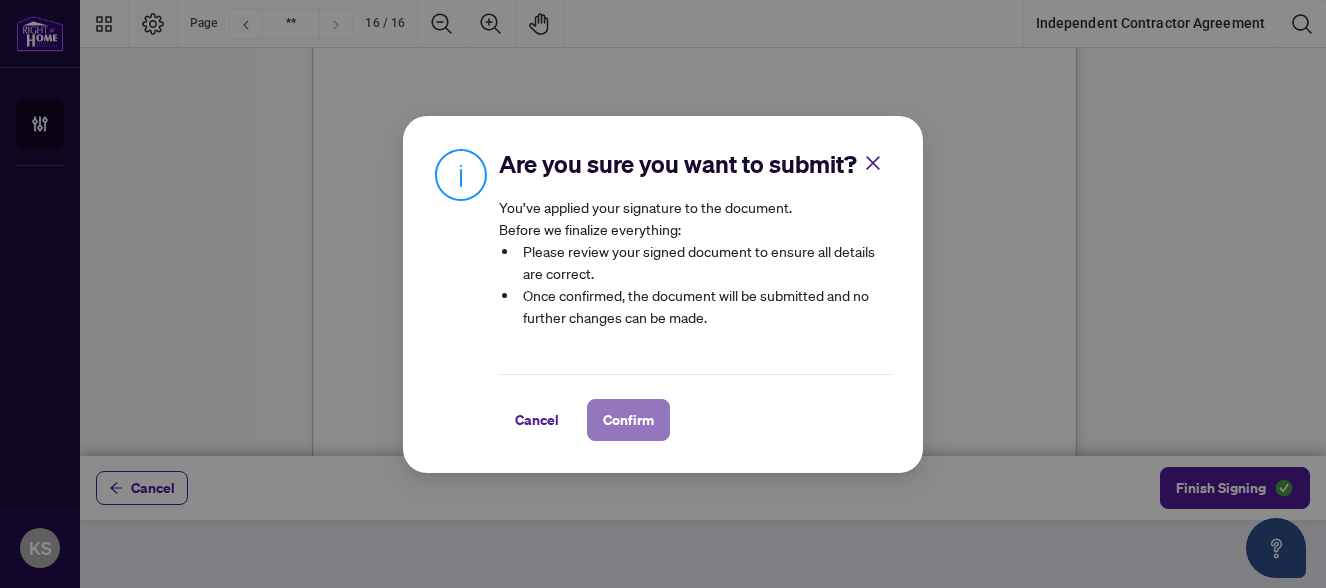 click on "Confirm" at bounding box center (628, 420) 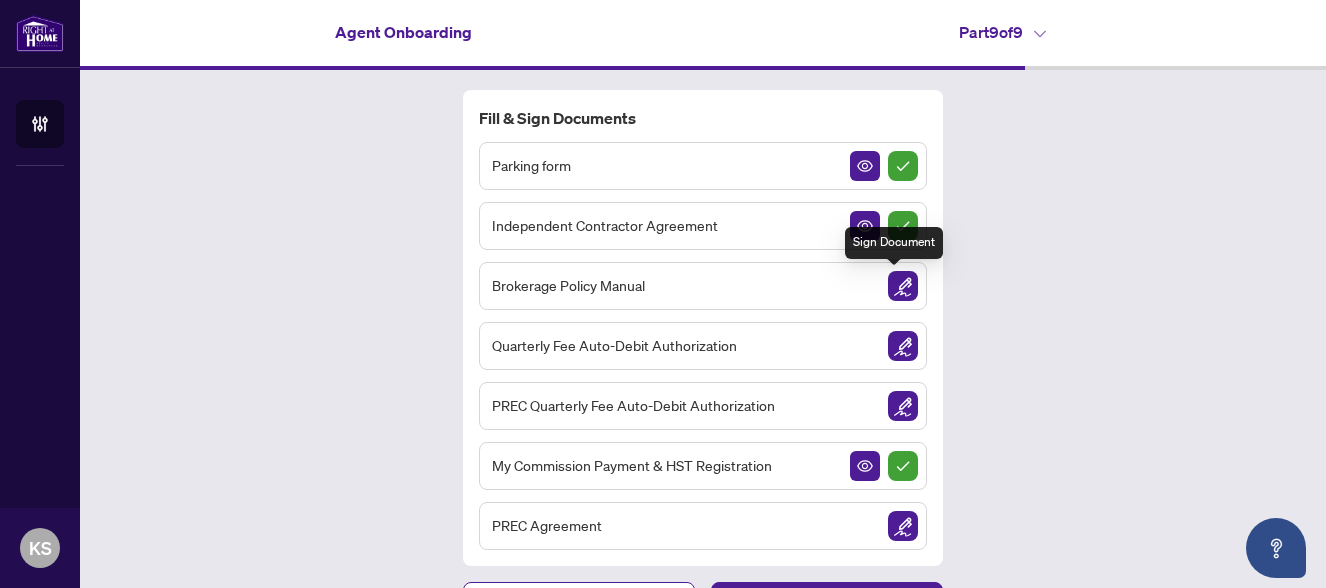 click at bounding box center (903, 286) 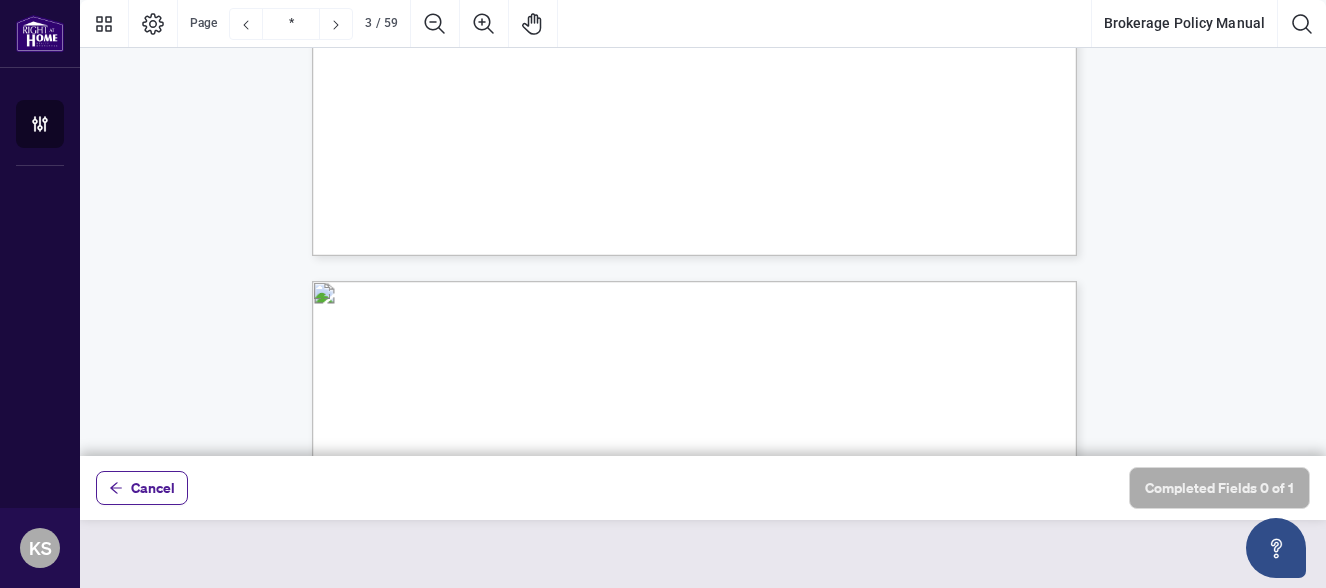 scroll, scrollTop: 2880, scrollLeft: 0, axis: vertical 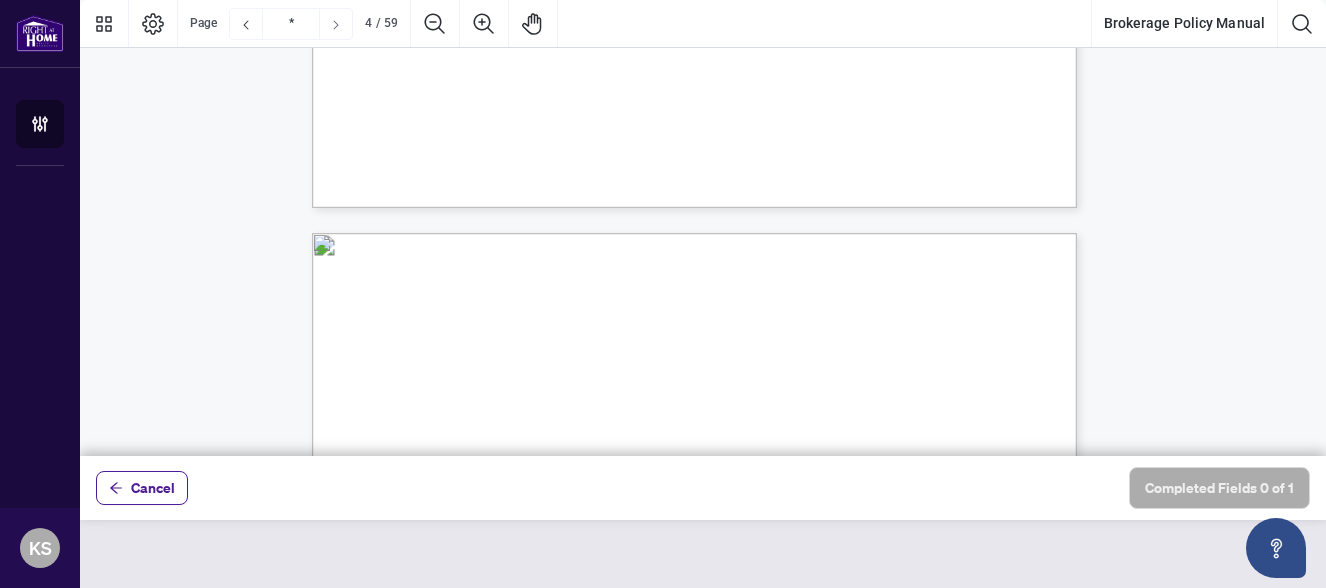 click 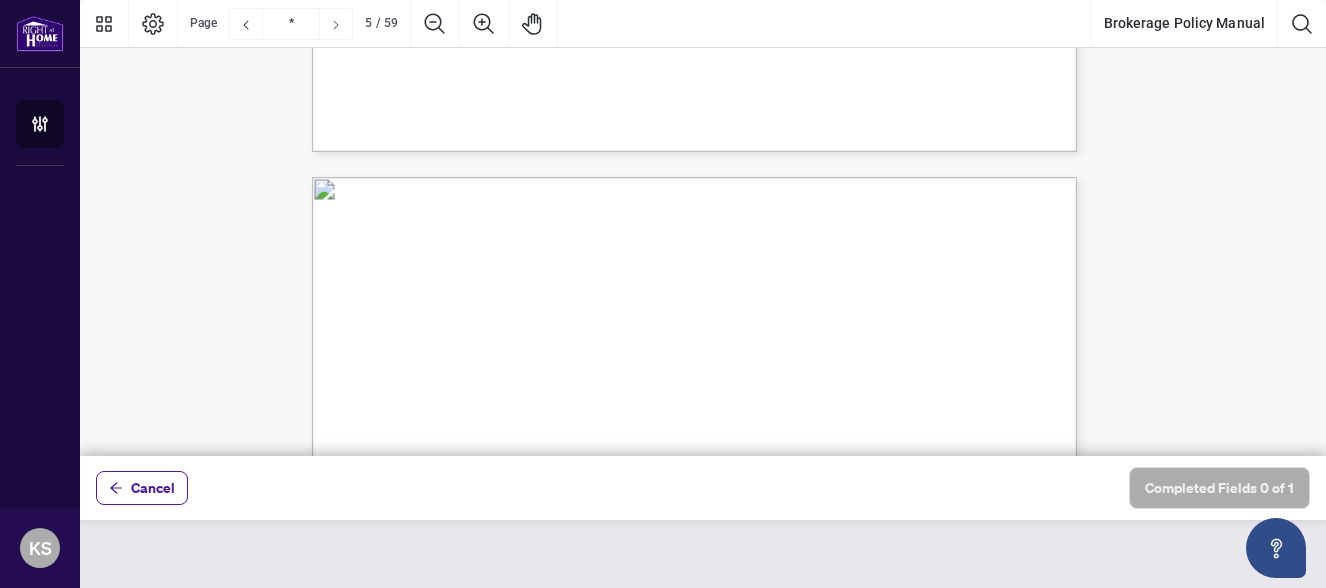 scroll, scrollTop: 4060, scrollLeft: 0, axis: vertical 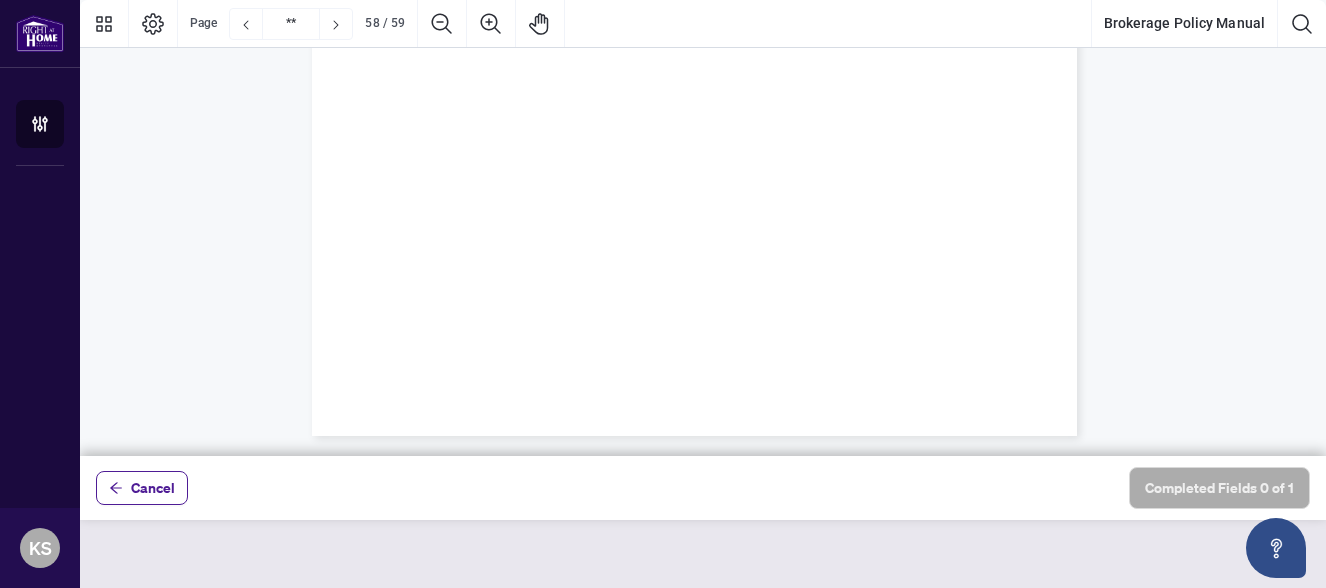 type on "**" 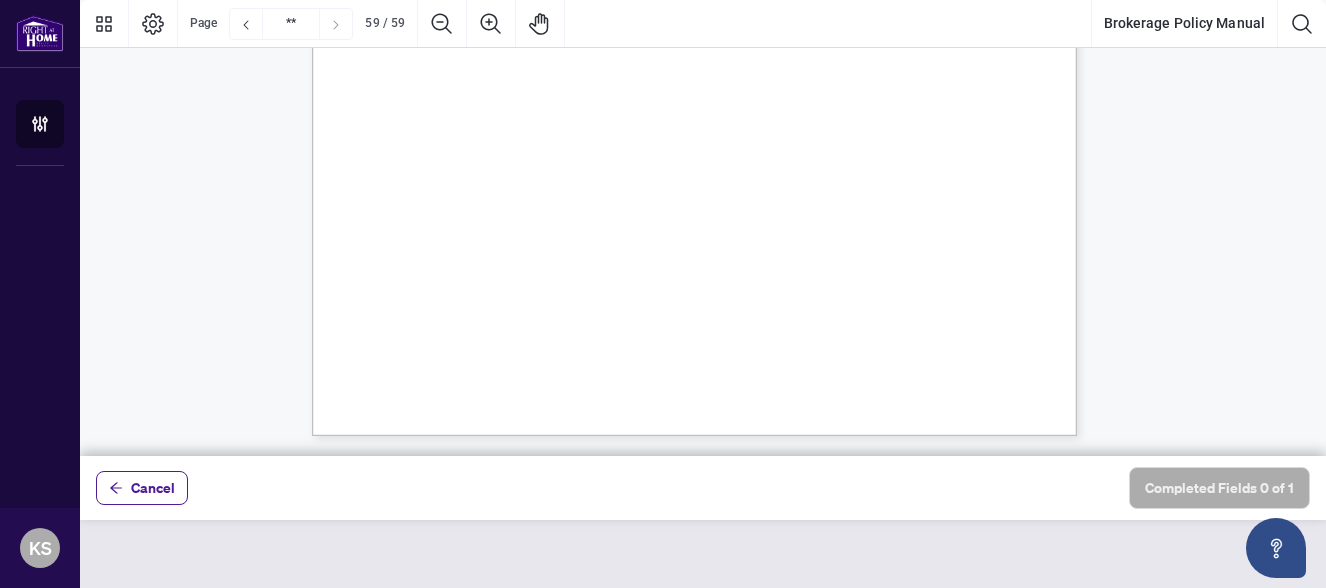 scroll, scrollTop: 58992, scrollLeft: 0, axis: vertical 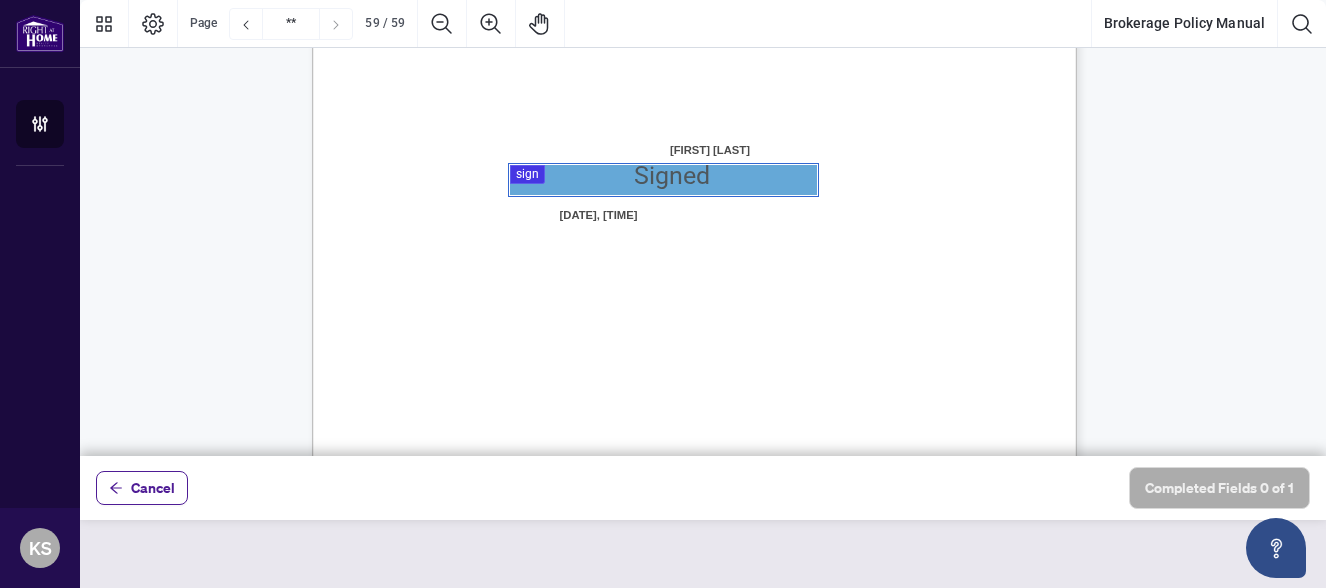 click at bounding box center [703, 228] 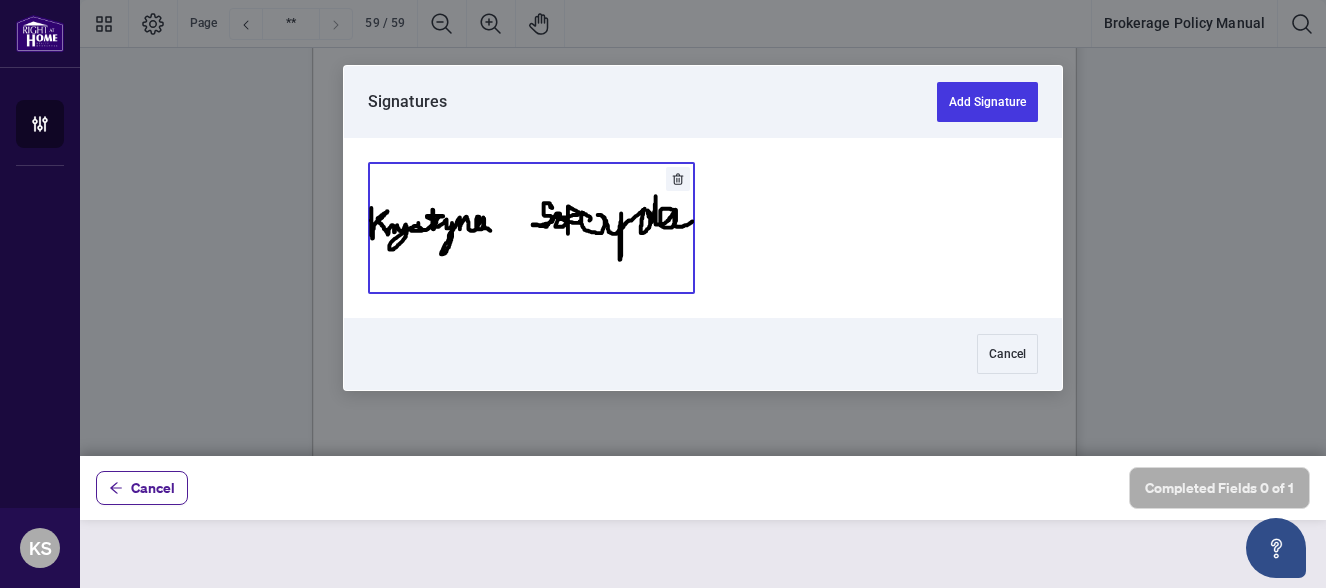 click at bounding box center [531, 228] 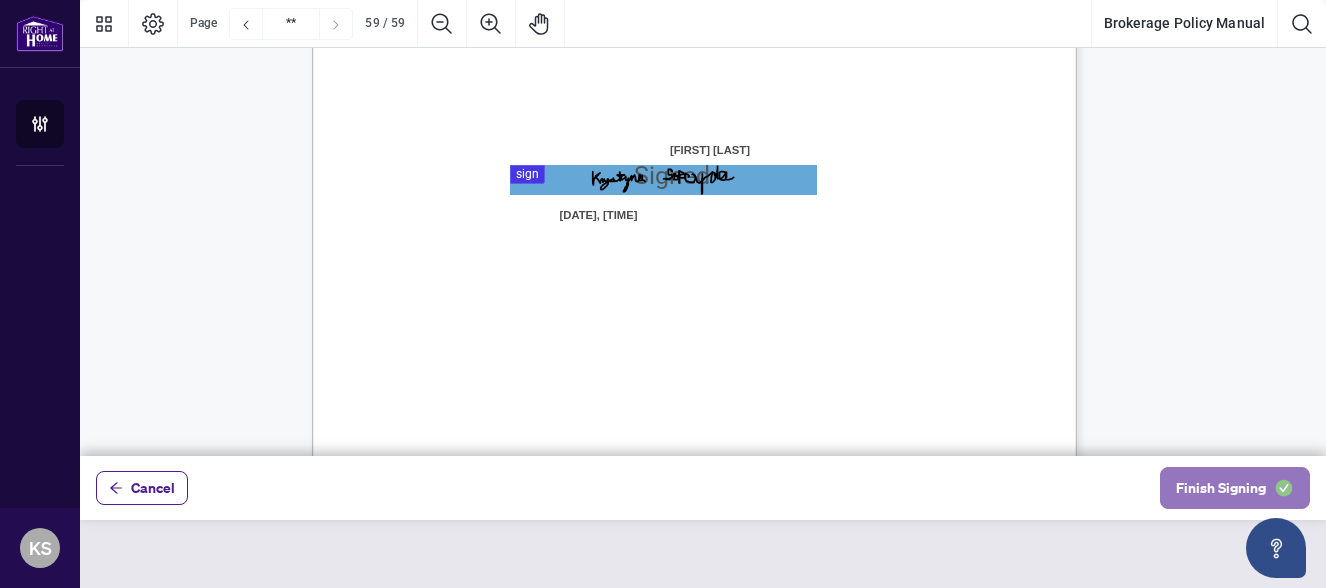 click on "Finish Signing" at bounding box center [1221, 488] 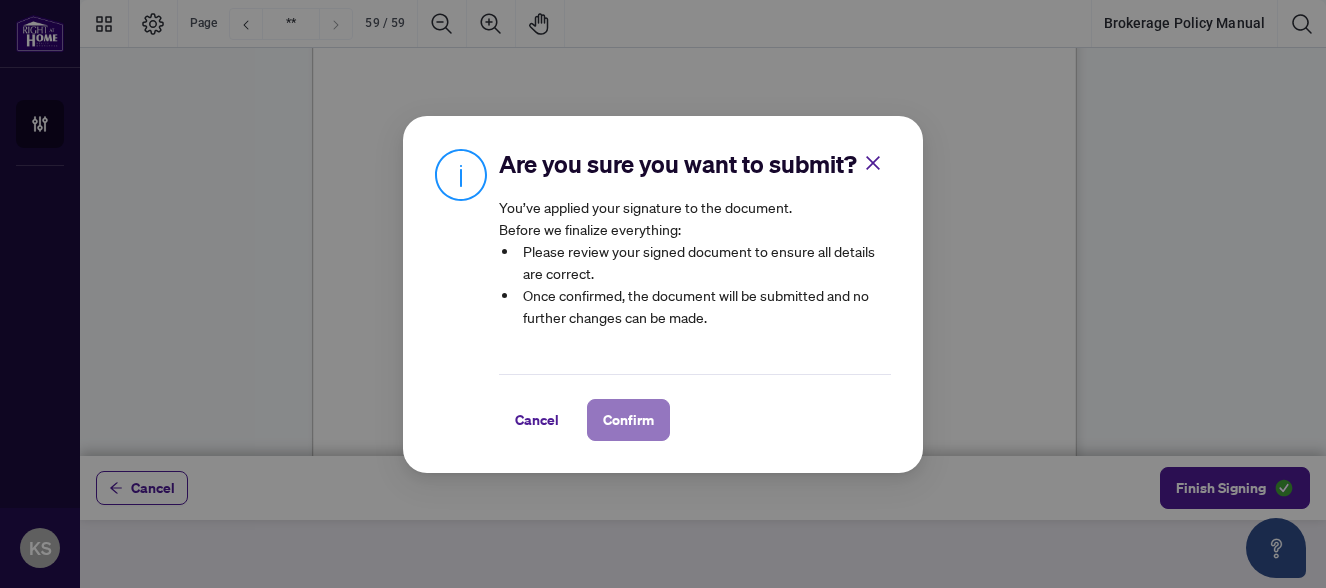 click on "Confirm" at bounding box center [628, 420] 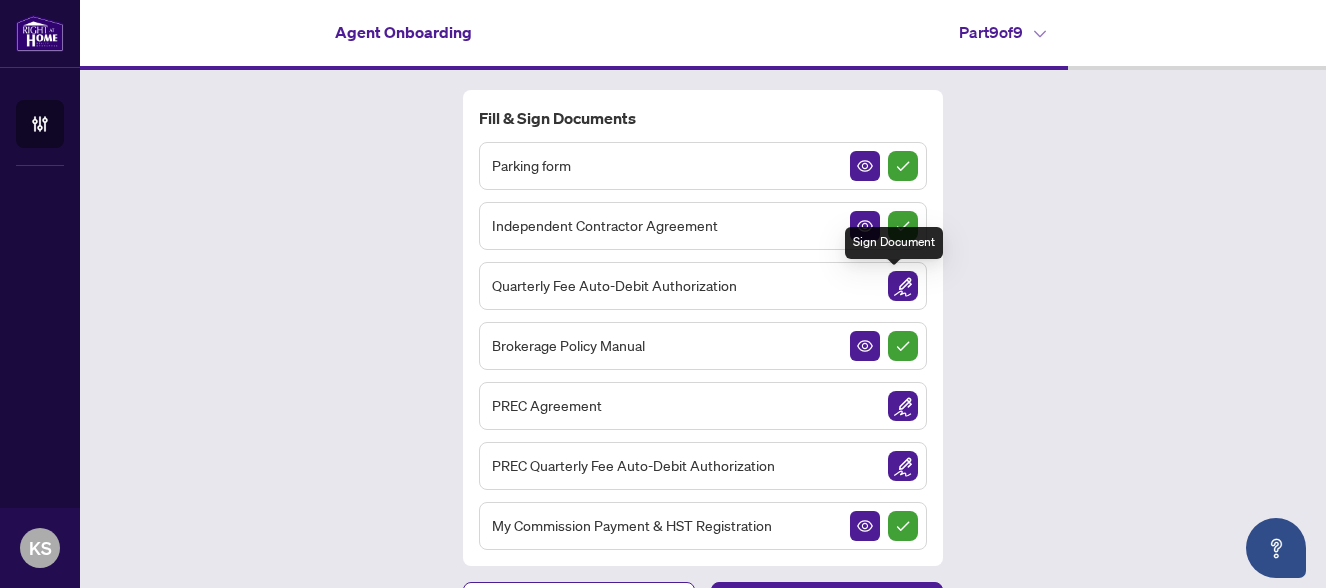 click at bounding box center (903, 286) 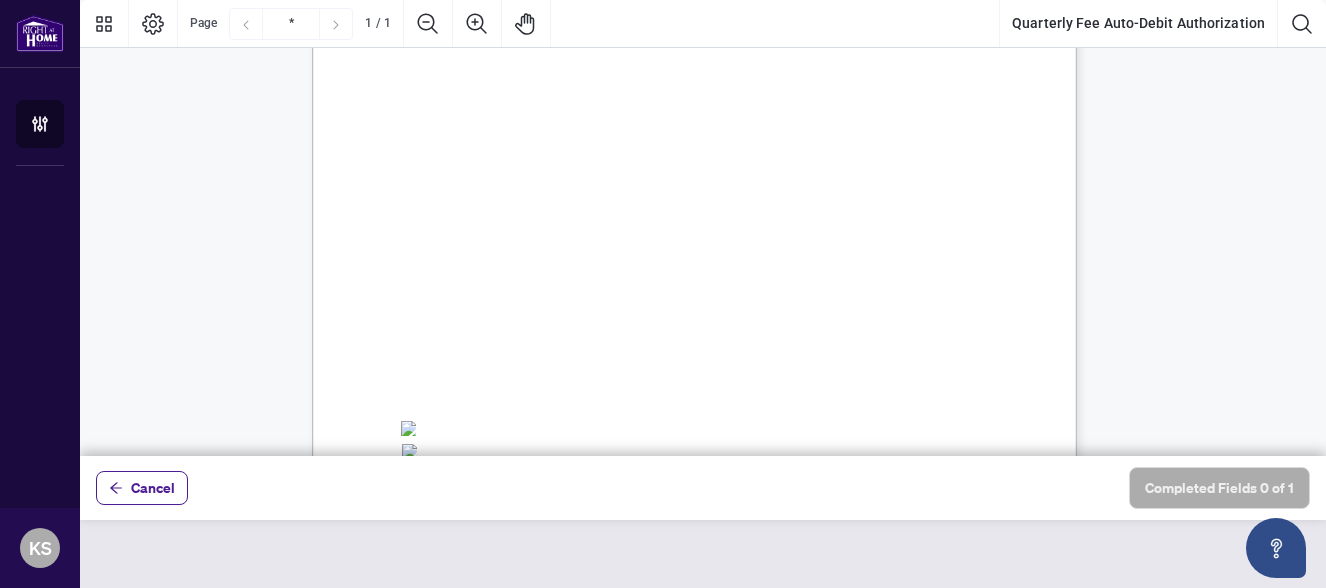 scroll, scrollTop: 110, scrollLeft: 0, axis: vertical 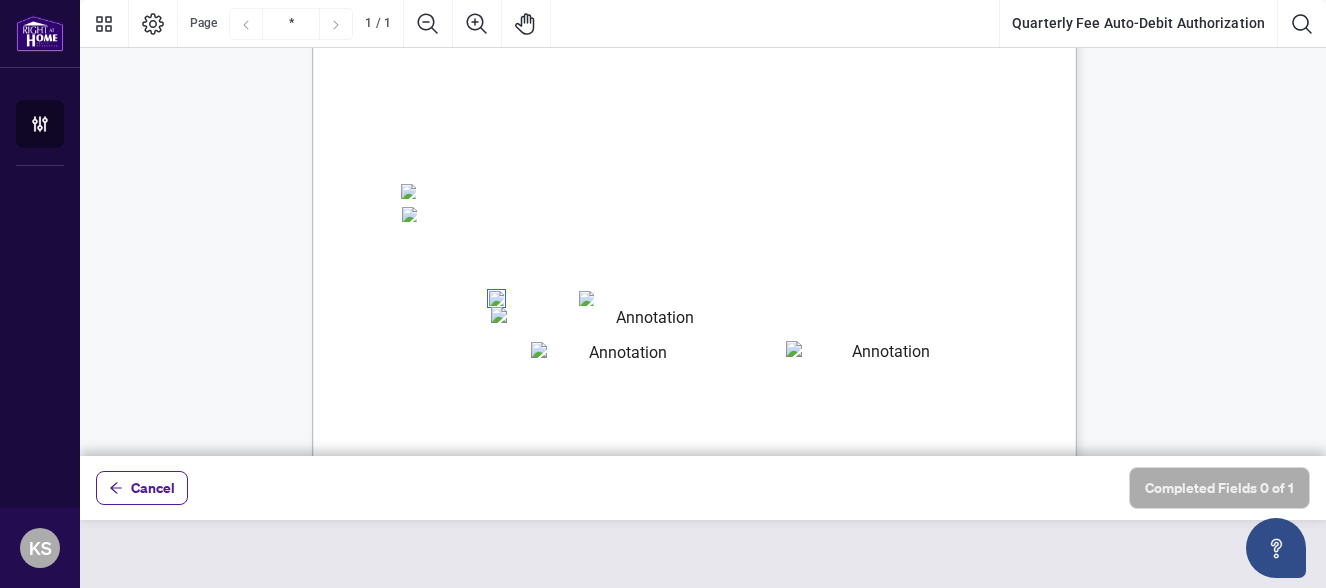 click at bounding box center (647, 321) 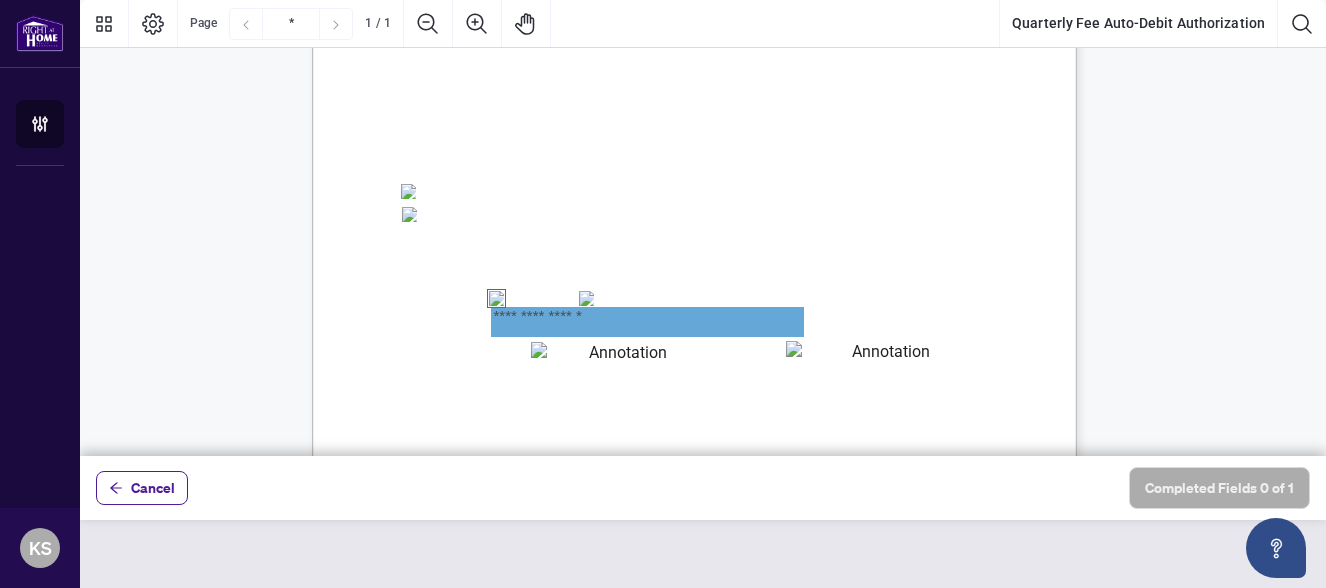 type on "**********" 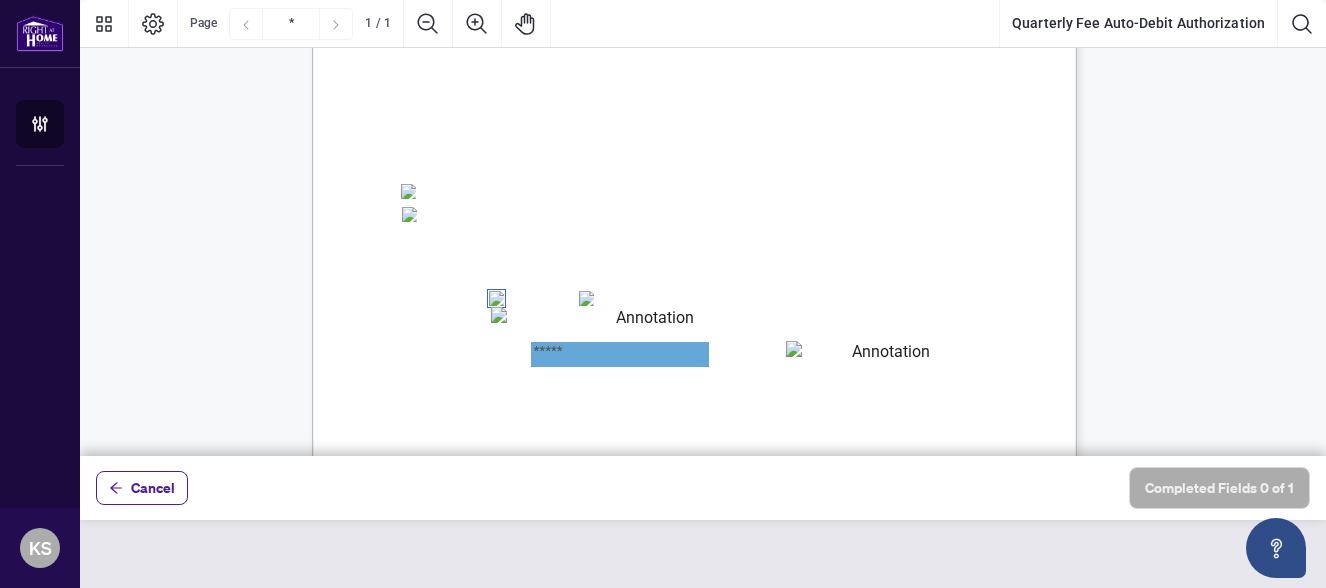 type on "*****" 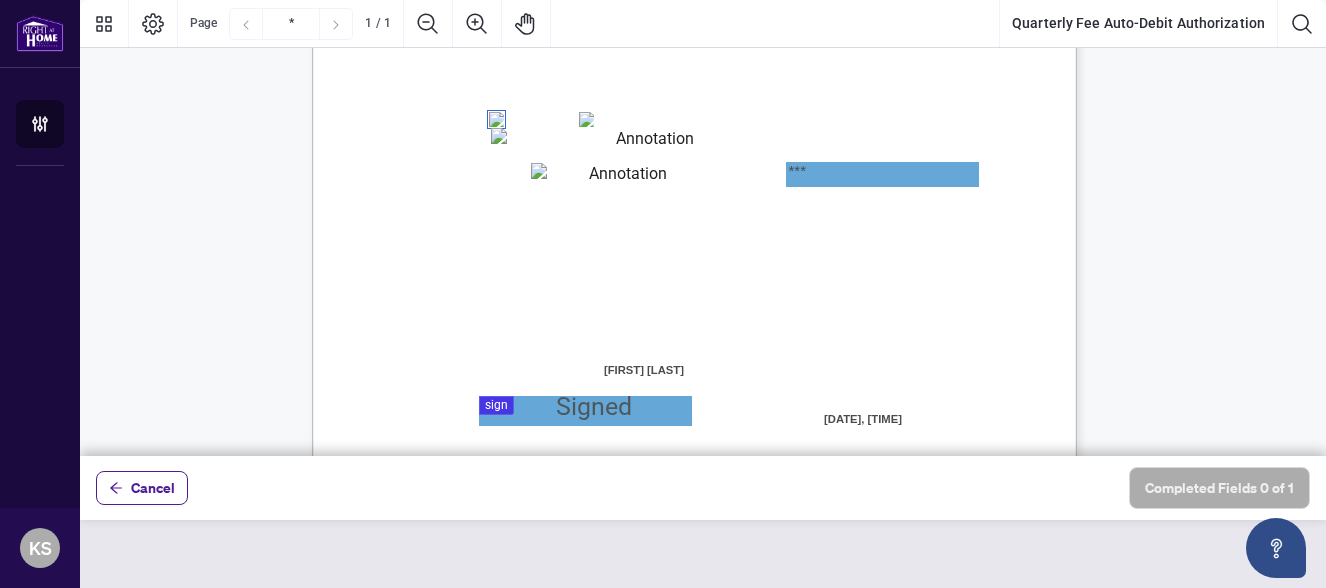 scroll, scrollTop: 525, scrollLeft: 0, axis: vertical 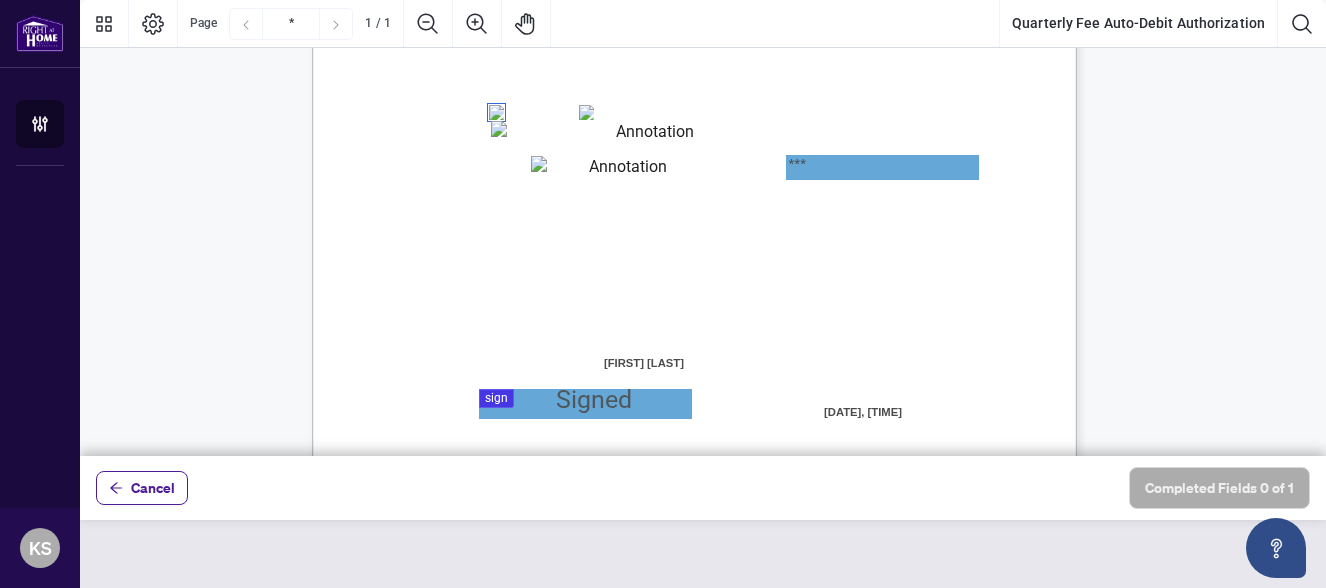 type on "***" 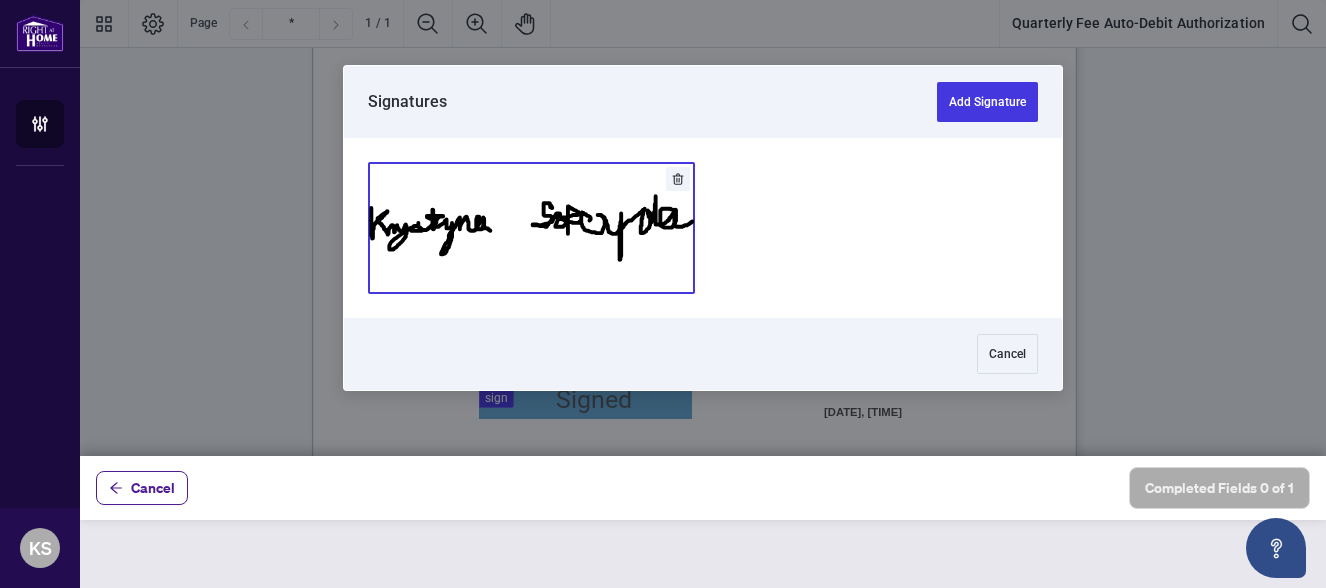 click at bounding box center (531, 228) 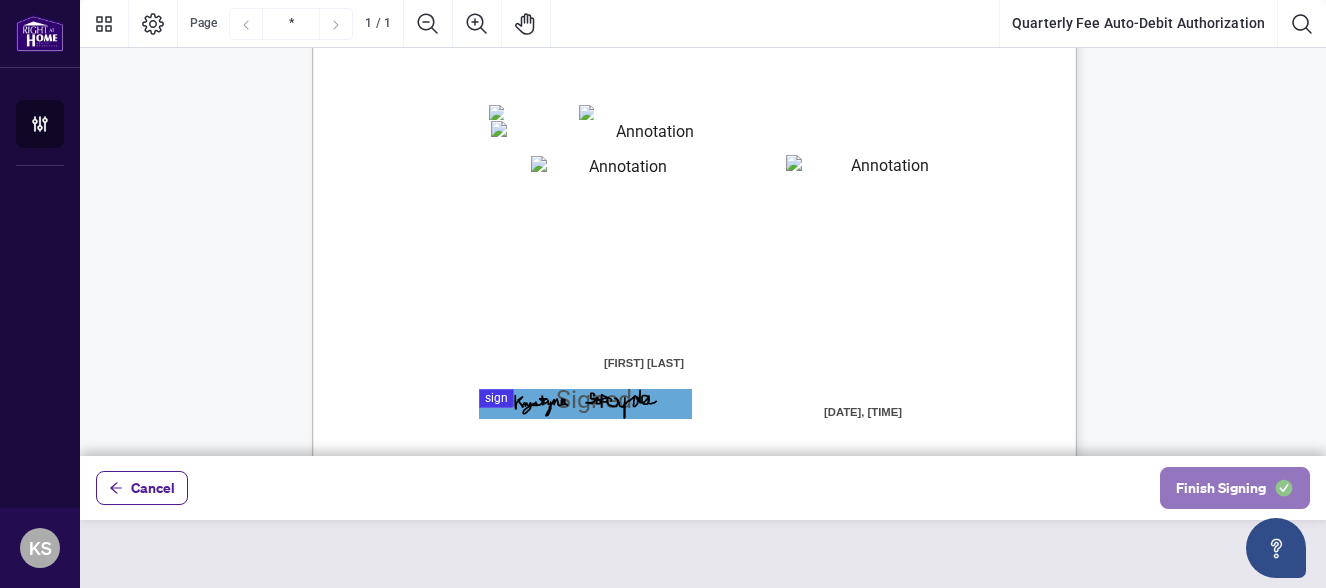 click on "Finish Signing" at bounding box center (1221, 488) 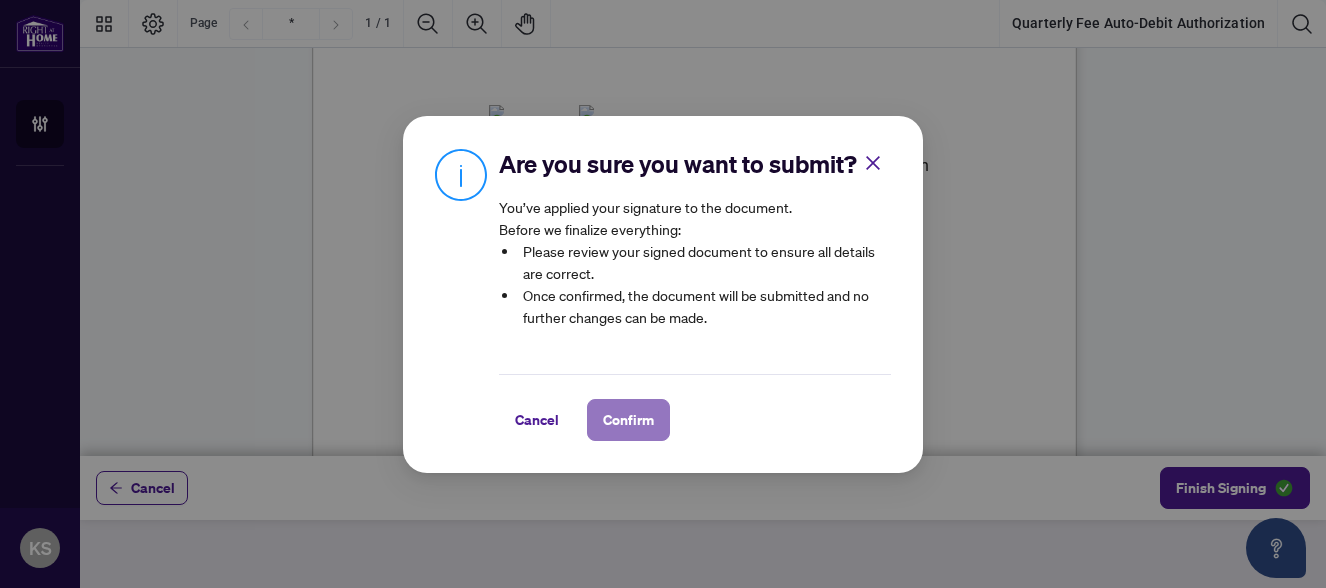 click on "Confirm" at bounding box center [628, 420] 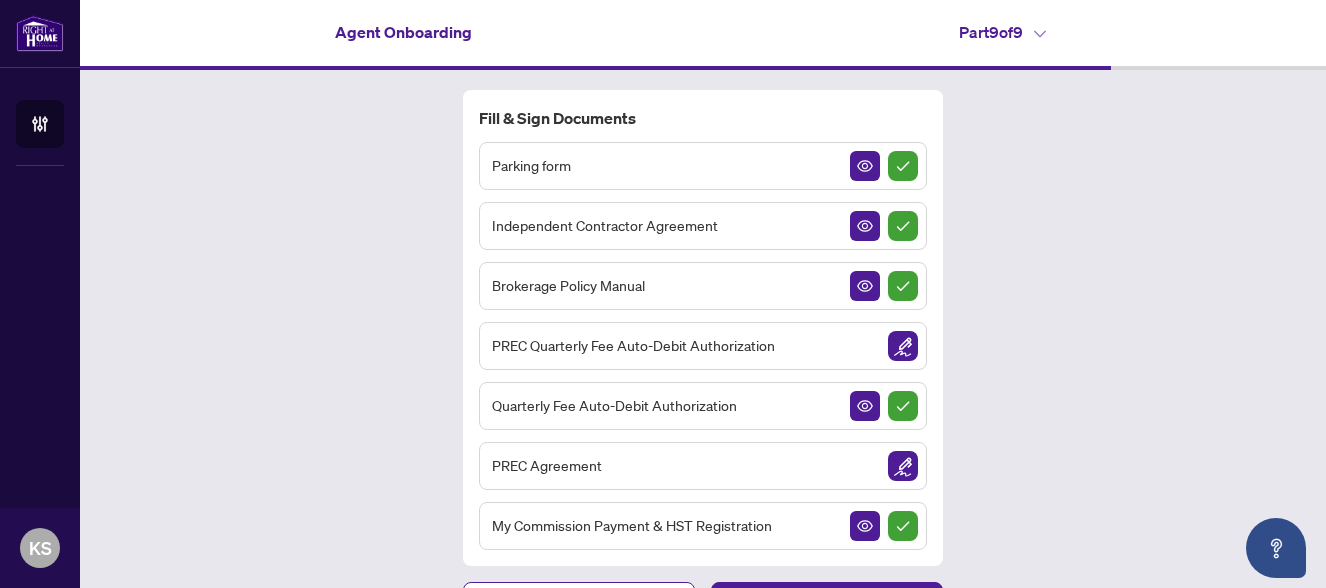 scroll, scrollTop: 56, scrollLeft: 0, axis: vertical 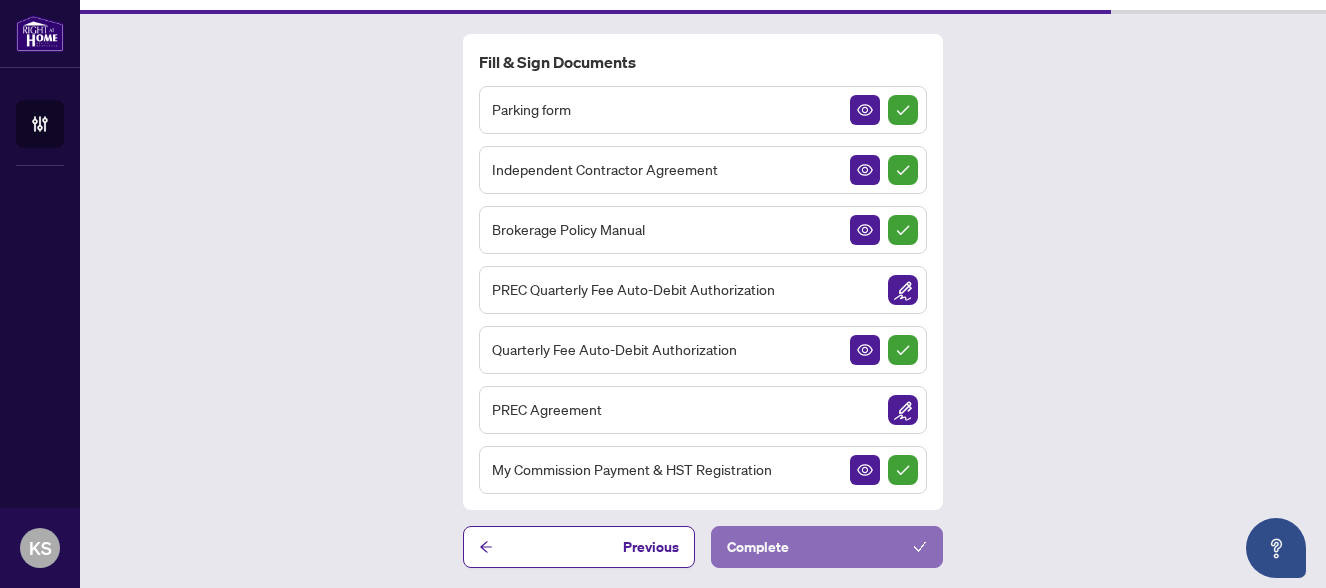 click on "Complete" at bounding box center (758, 547) 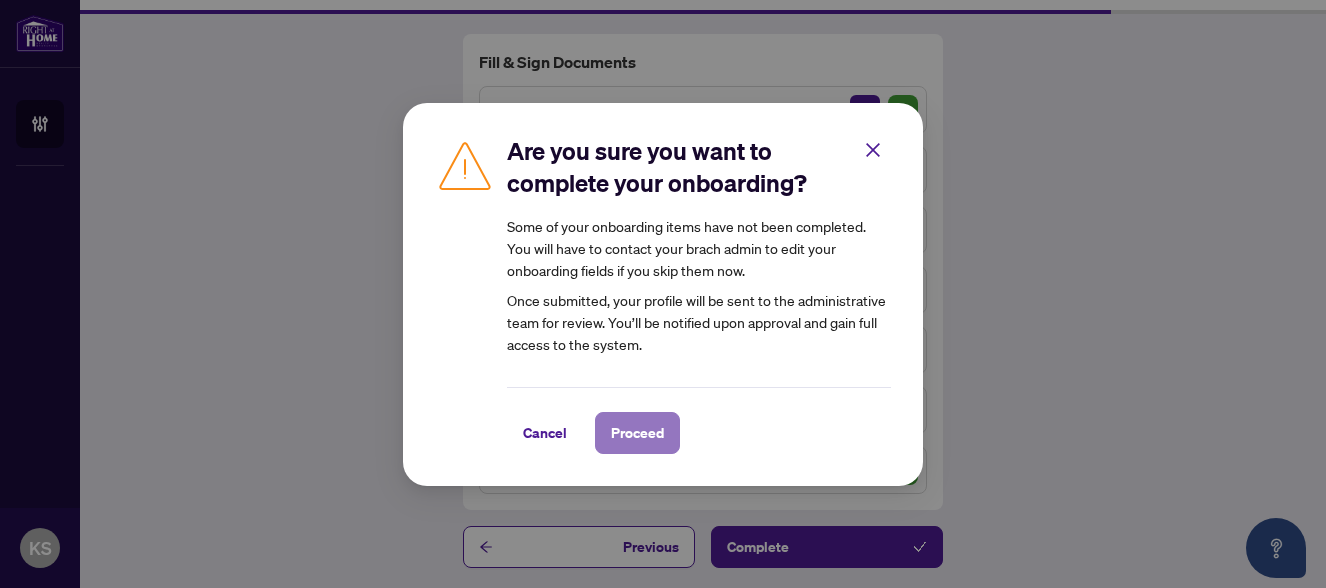 click on "Proceed" at bounding box center (637, 433) 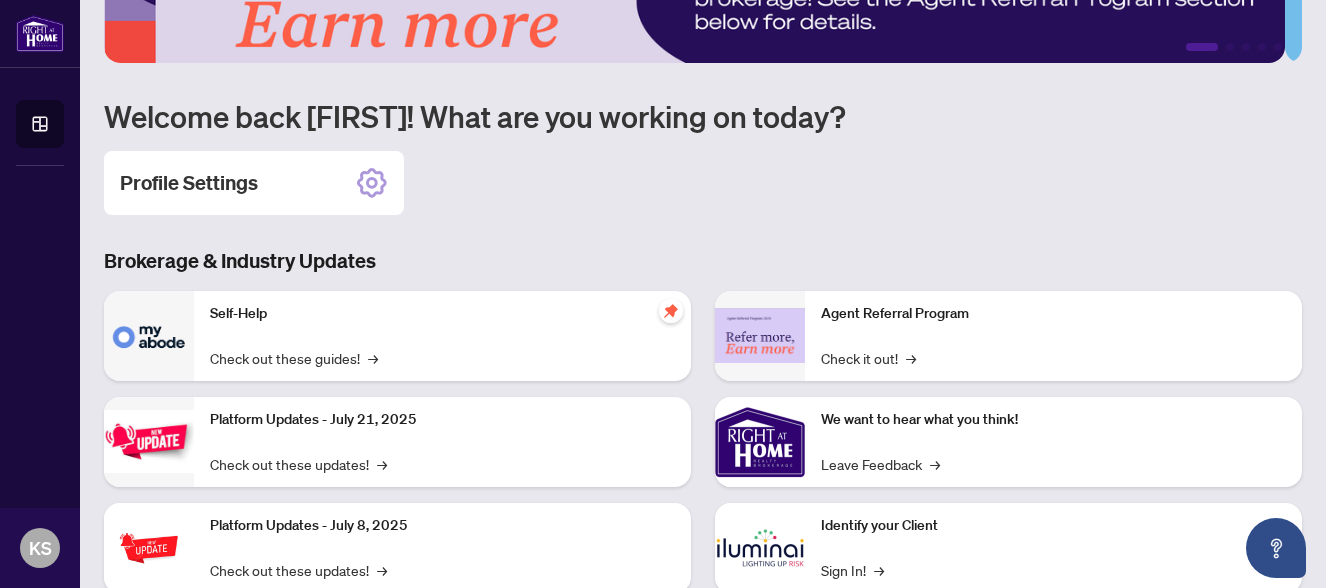 scroll, scrollTop: 280, scrollLeft: 0, axis: vertical 